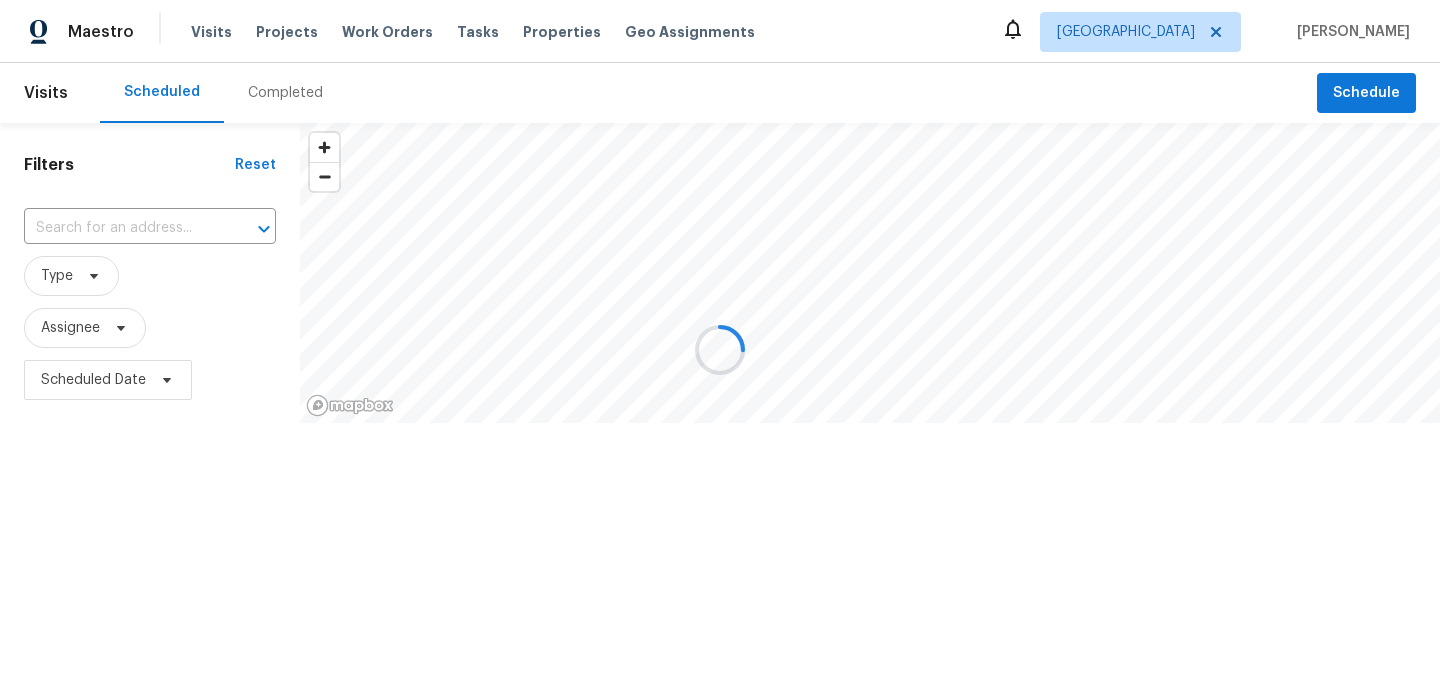 scroll, scrollTop: 0, scrollLeft: 0, axis: both 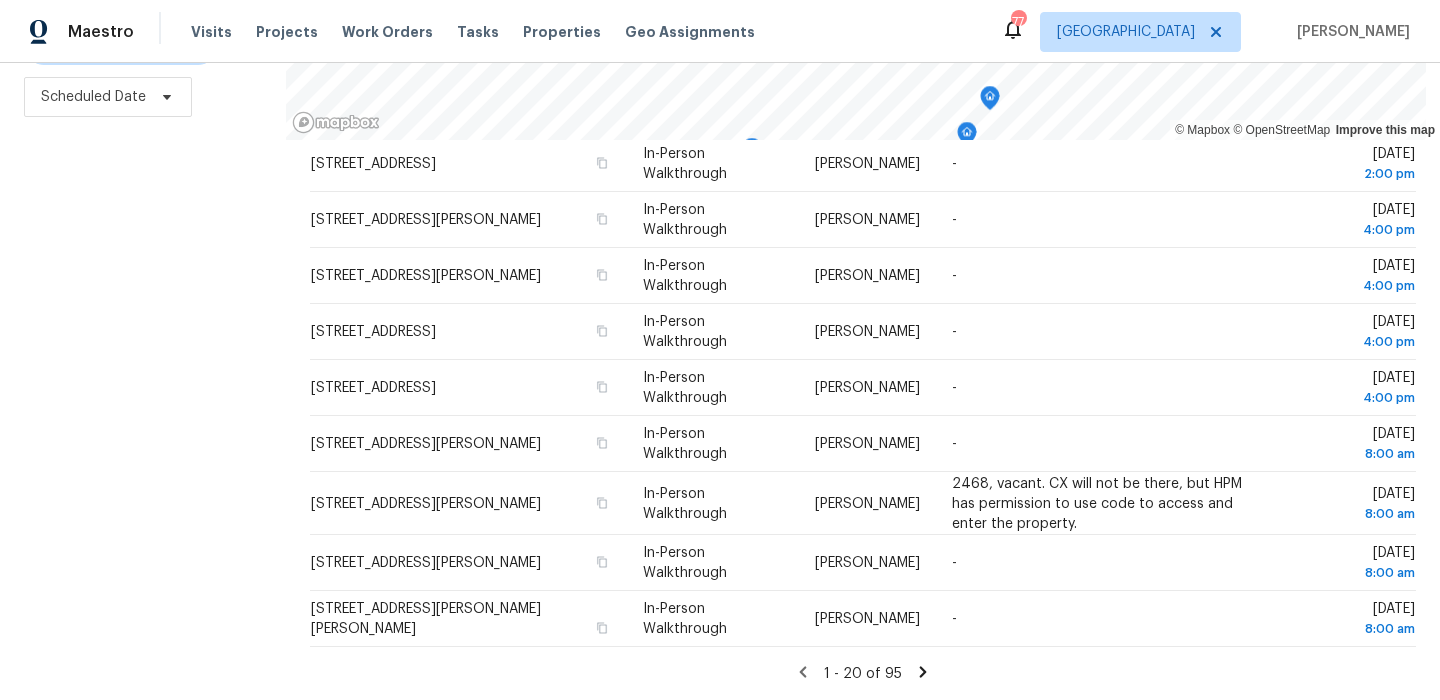 click 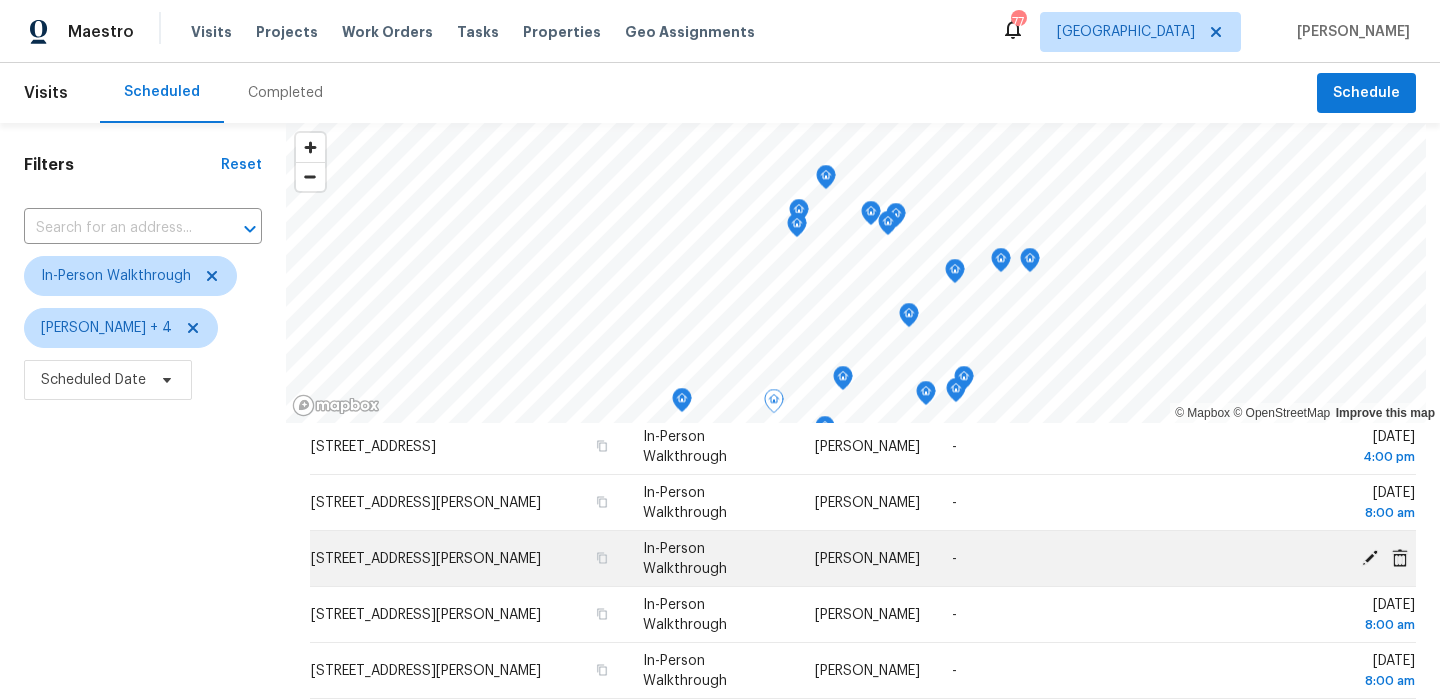 scroll, scrollTop: 0, scrollLeft: 0, axis: both 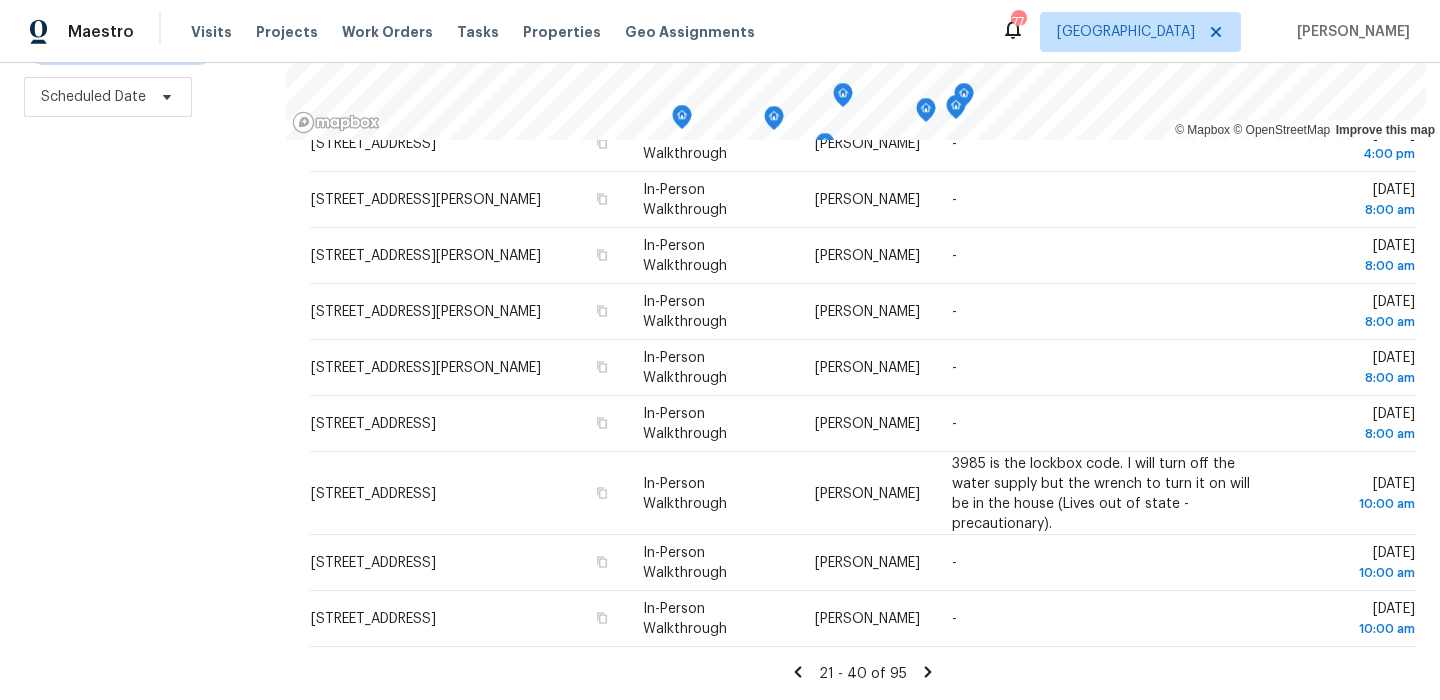 click 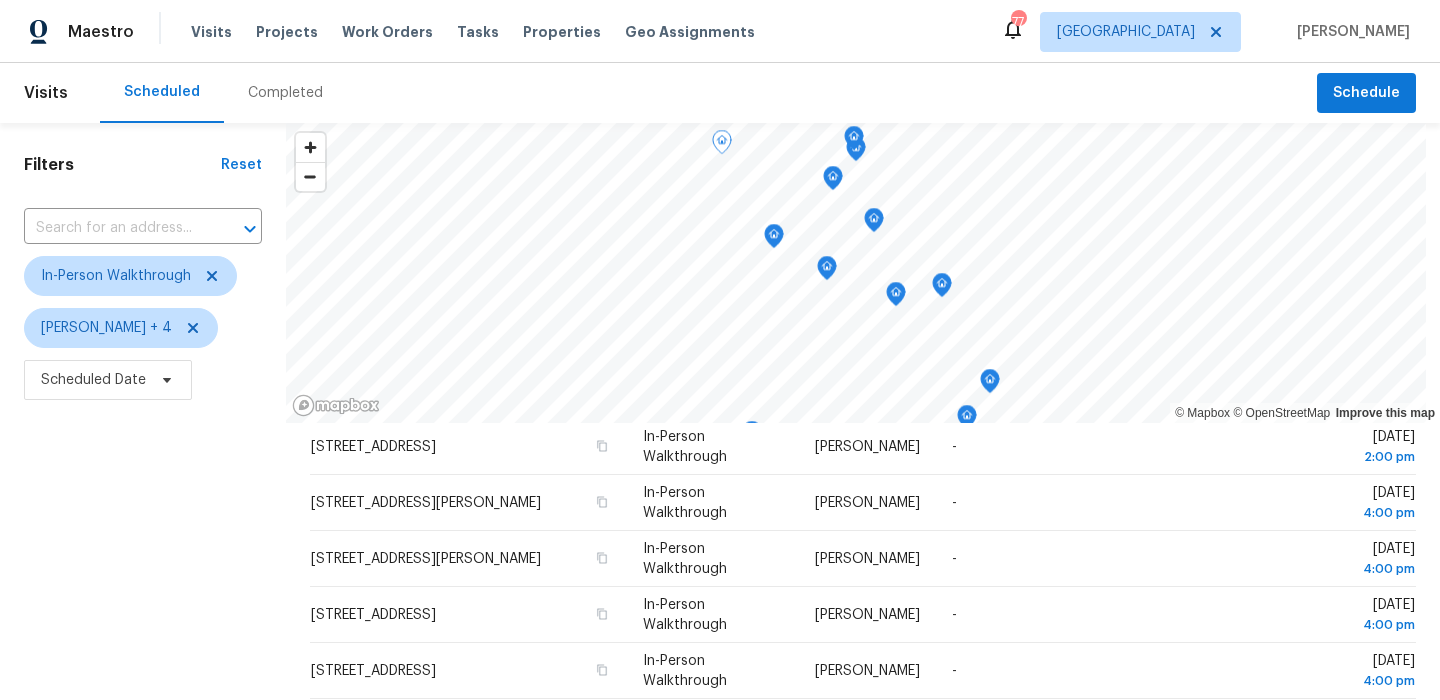 scroll, scrollTop: 693, scrollLeft: 0, axis: vertical 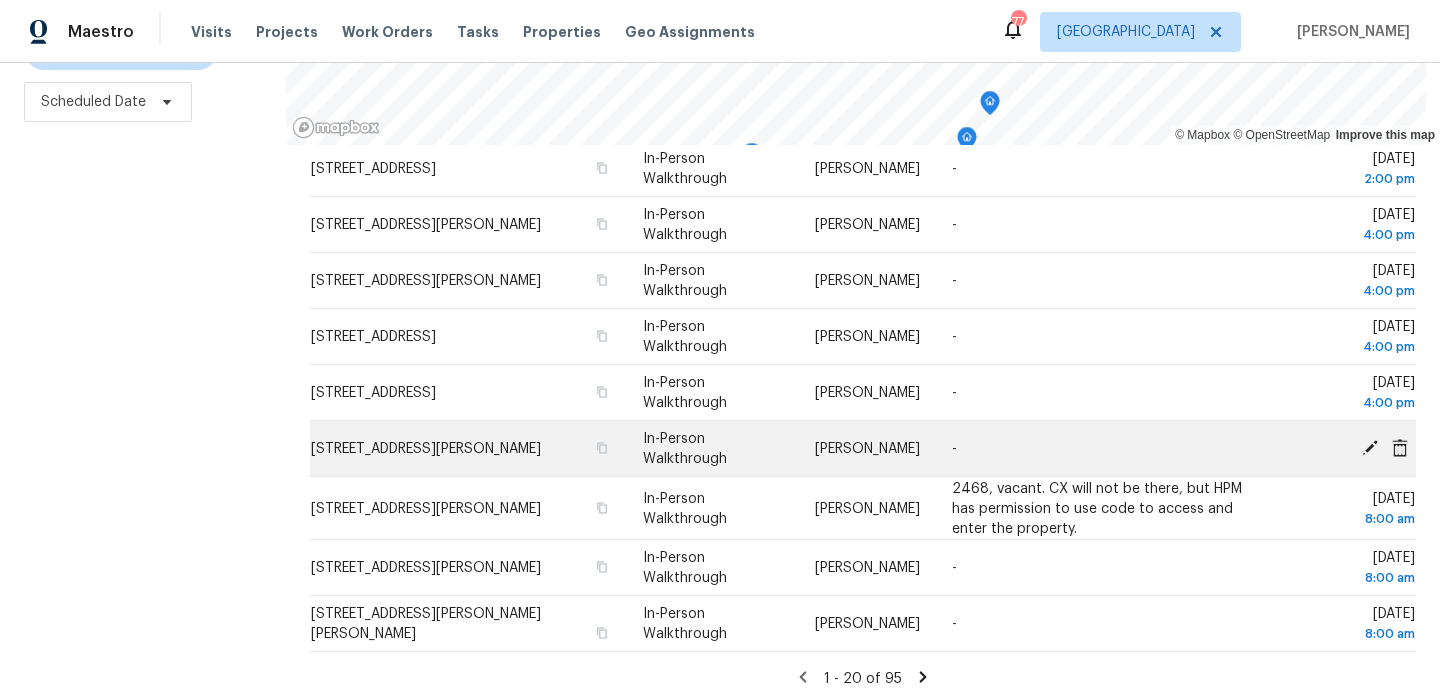 click 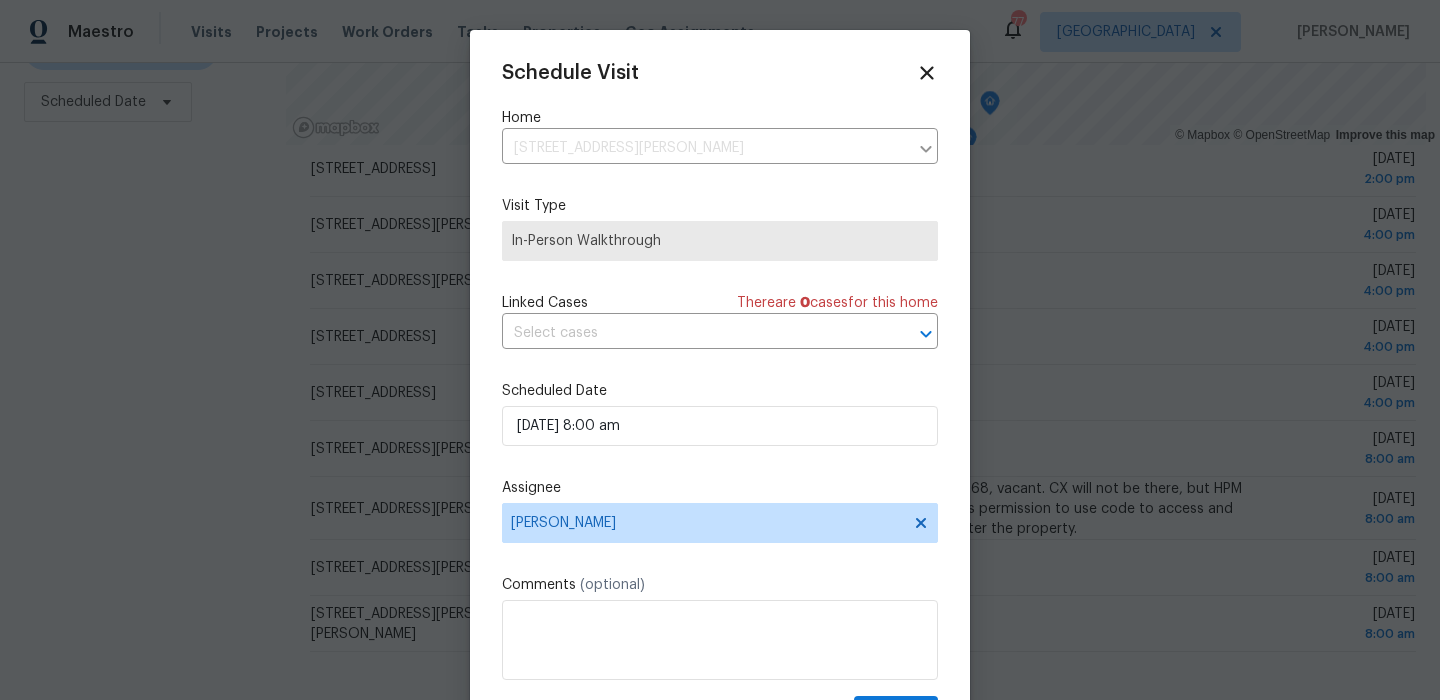 scroll, scrollTop: 36, scrollLeft: 0, axis: vertical 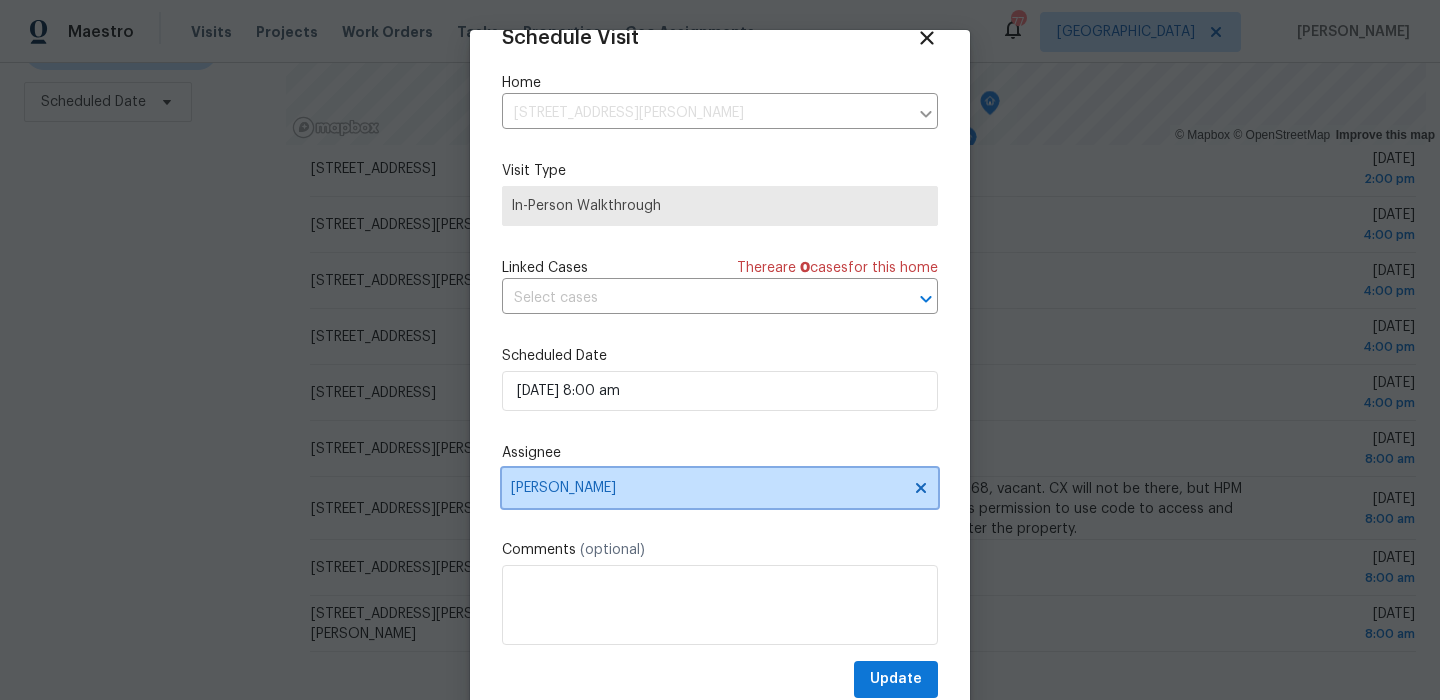 click on "RonDerrick Jackson" at bounding box center [720, 488] 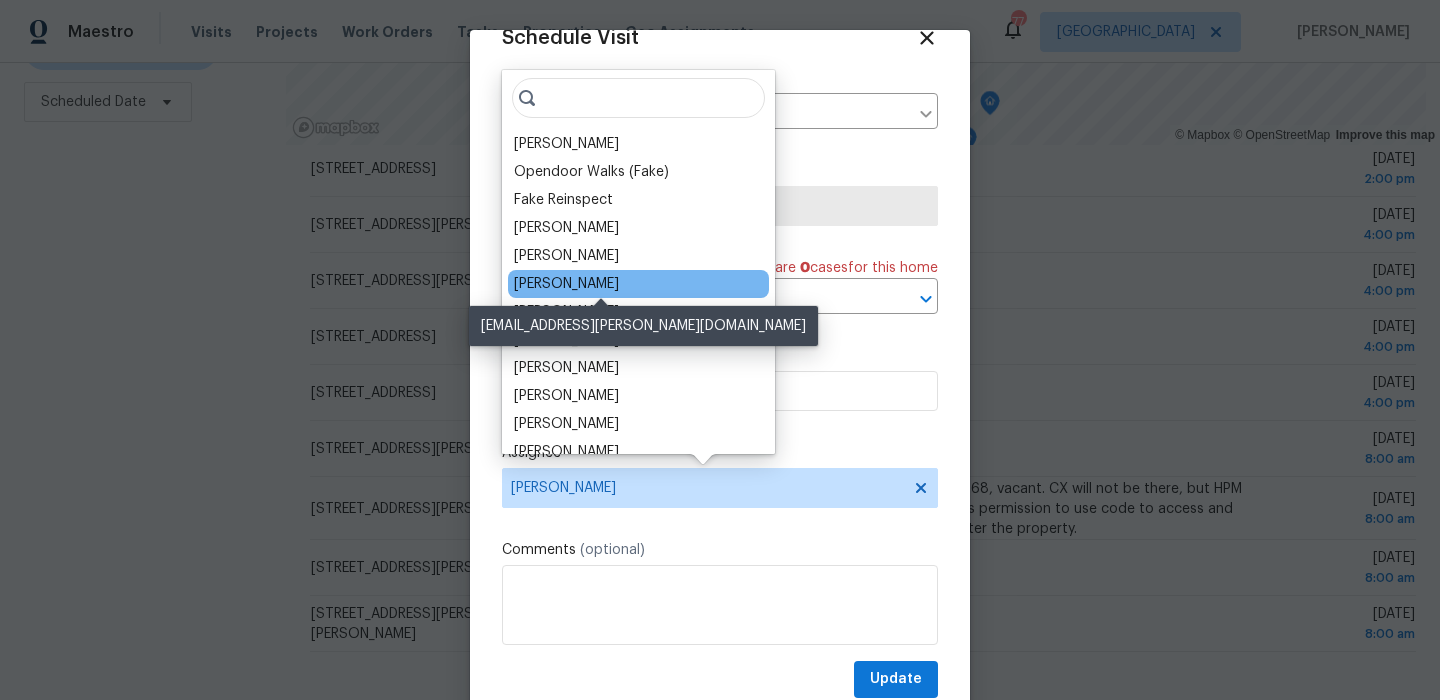click on "[PERSON_NAME]" at bounding box center [566, 284] 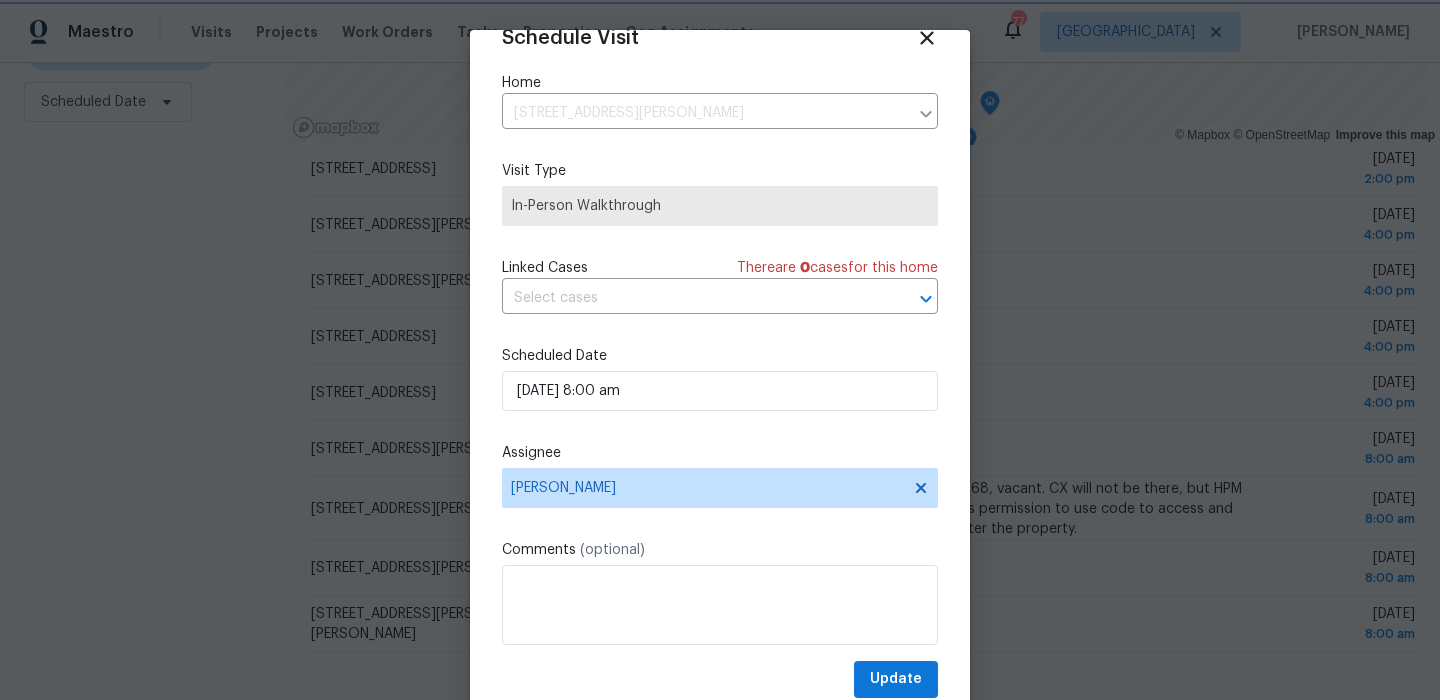 scroll, scrollTop: 60, scrollLeft: 0, axis: vertical 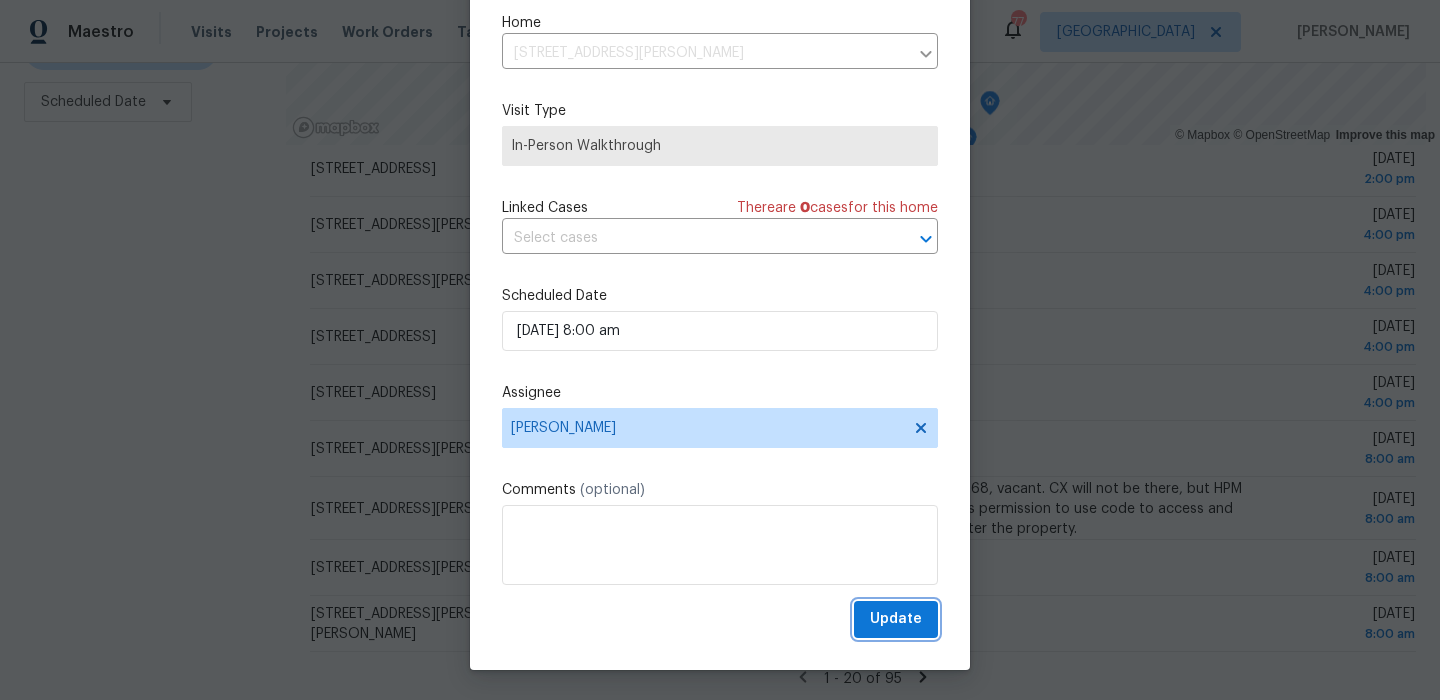 click on "Update" at bounding box center [896, 619] 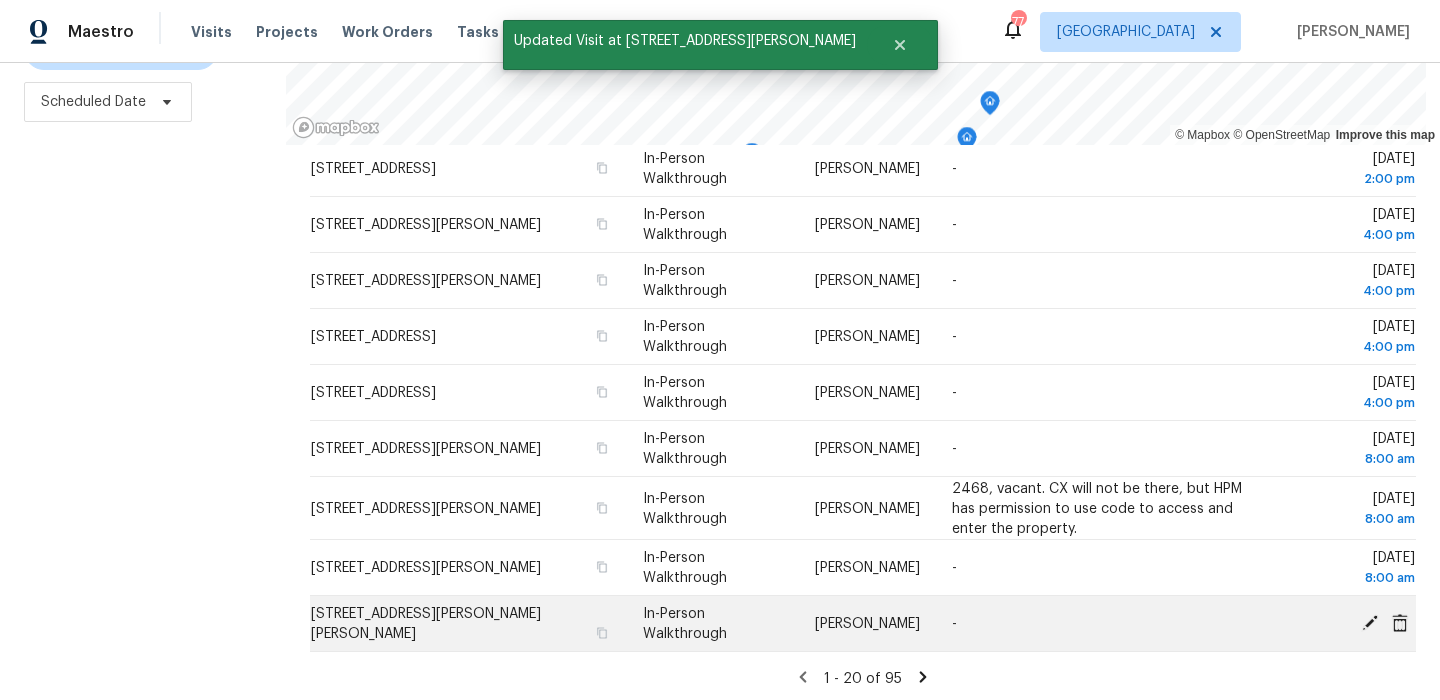 scroll, scrollTop: 283, scrollLeft: 0, axis: vertical 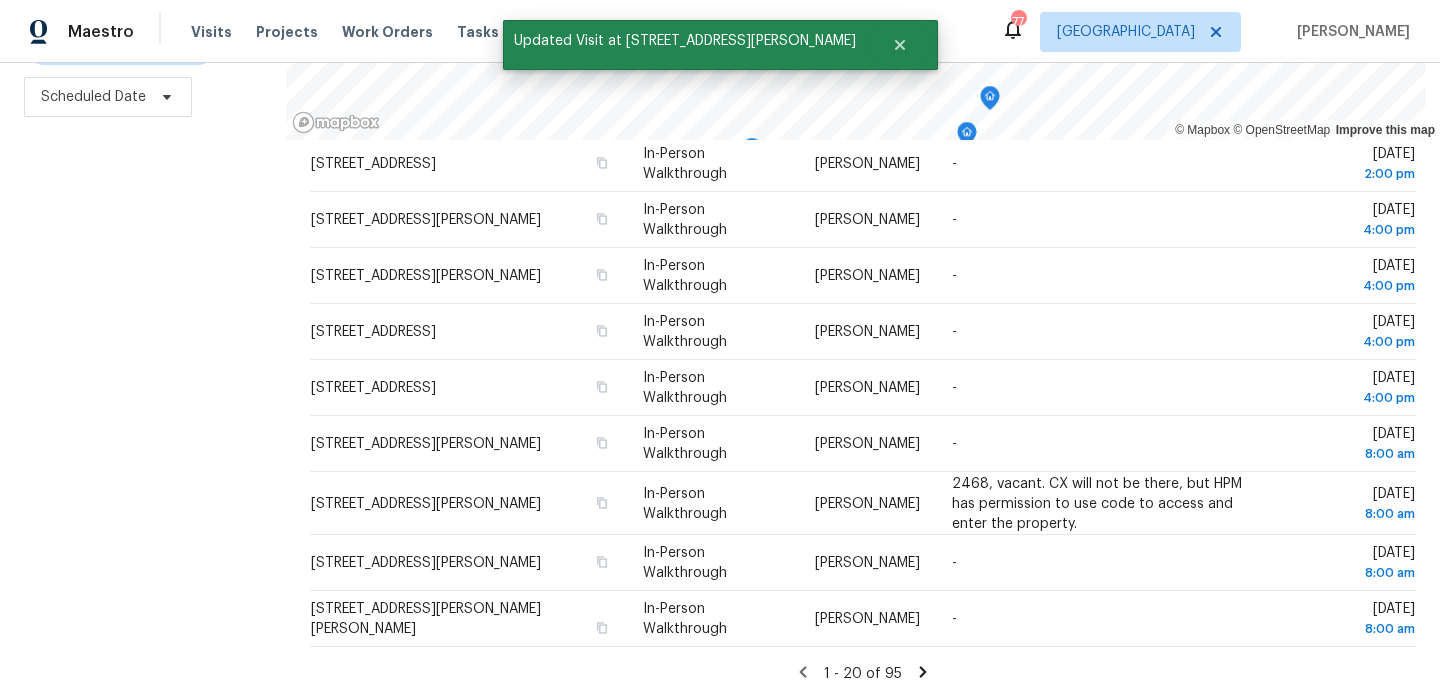 click 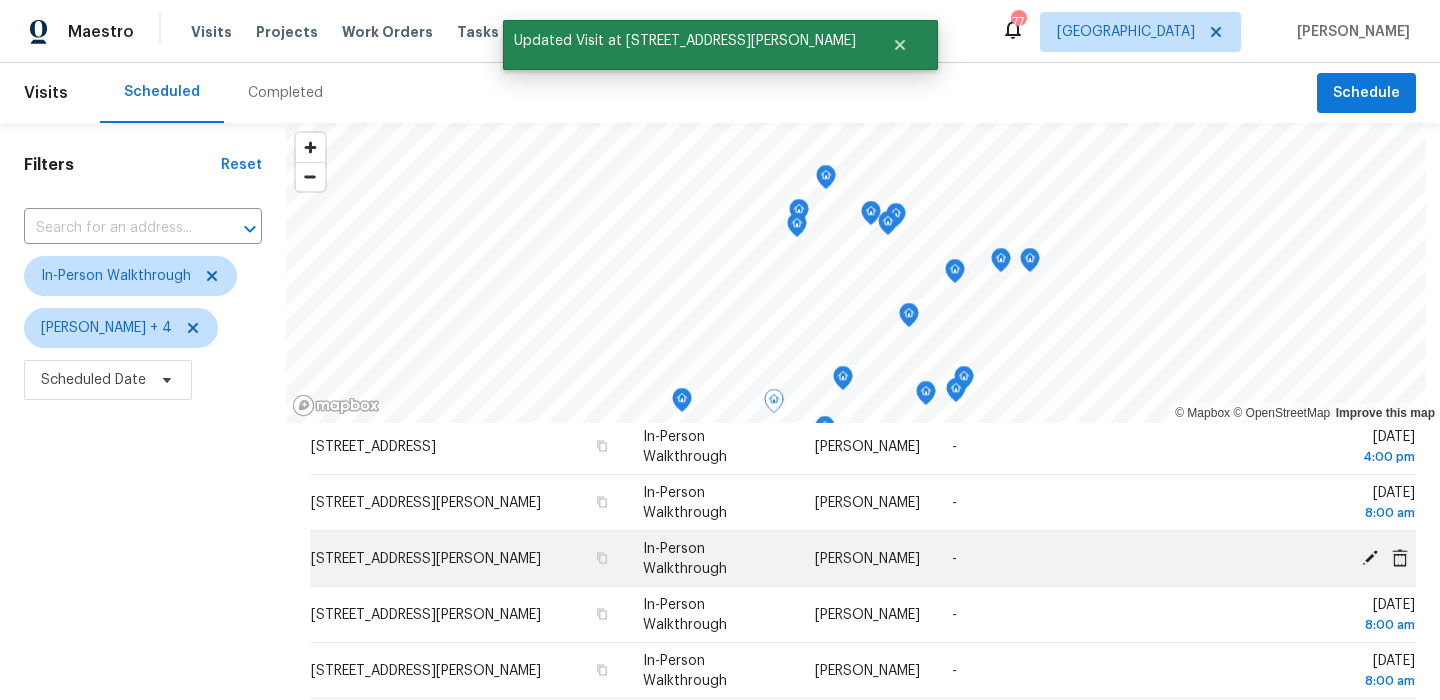 scroll, scrollTop: 0, scrollLeft: 0, axis: both 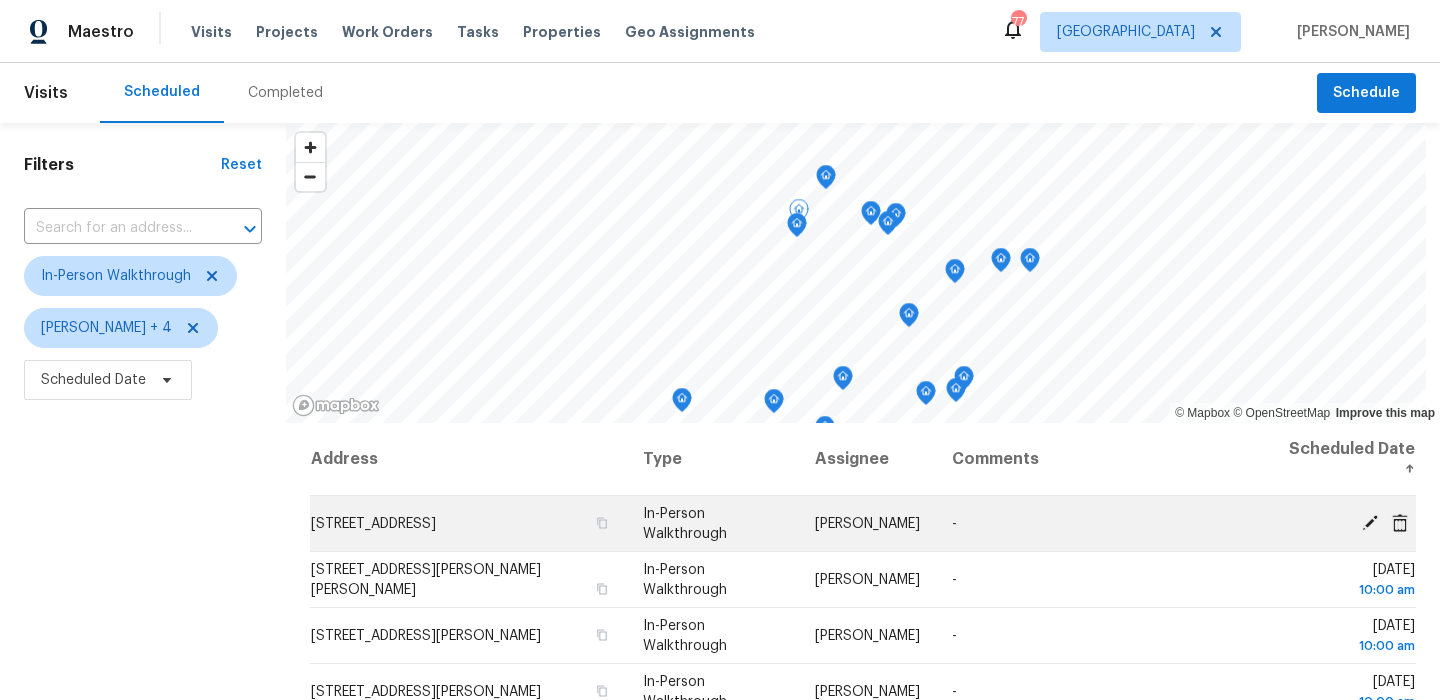 click 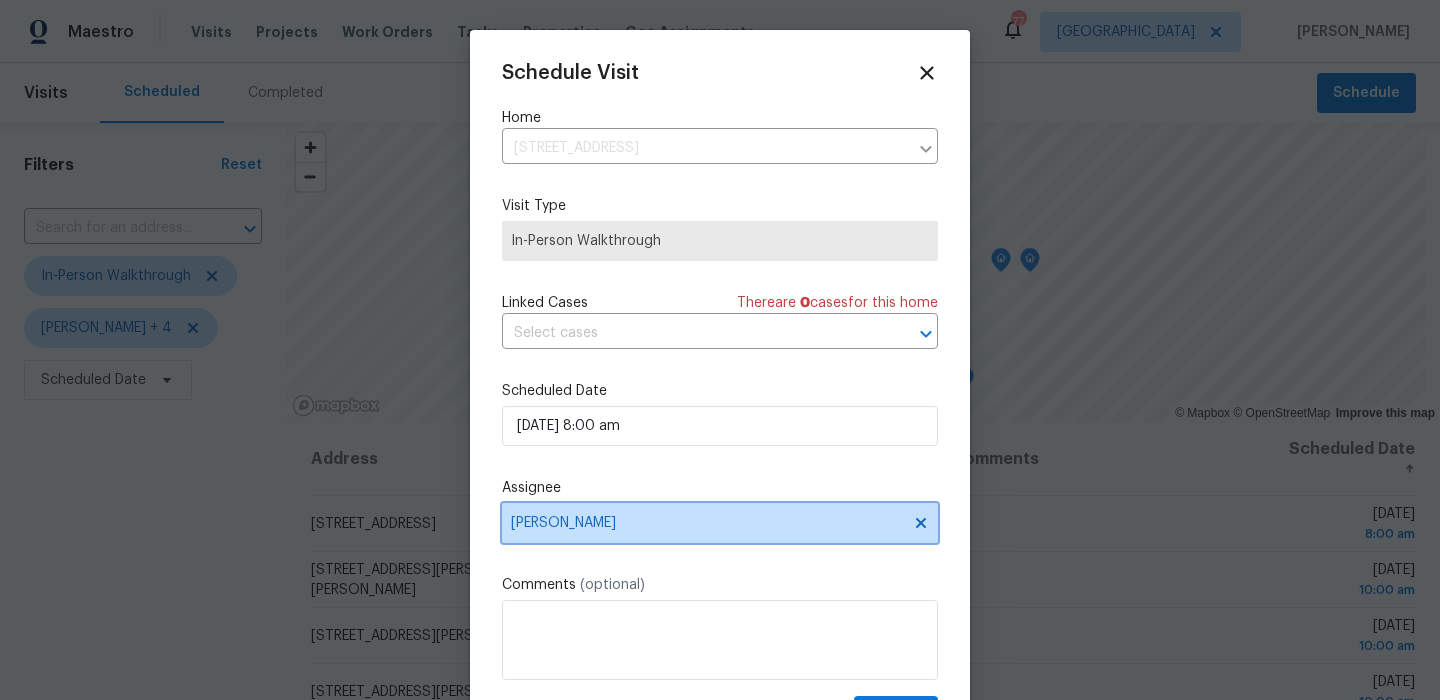 click on "[PERSON_NAME]" at bounding box center [707, 523] 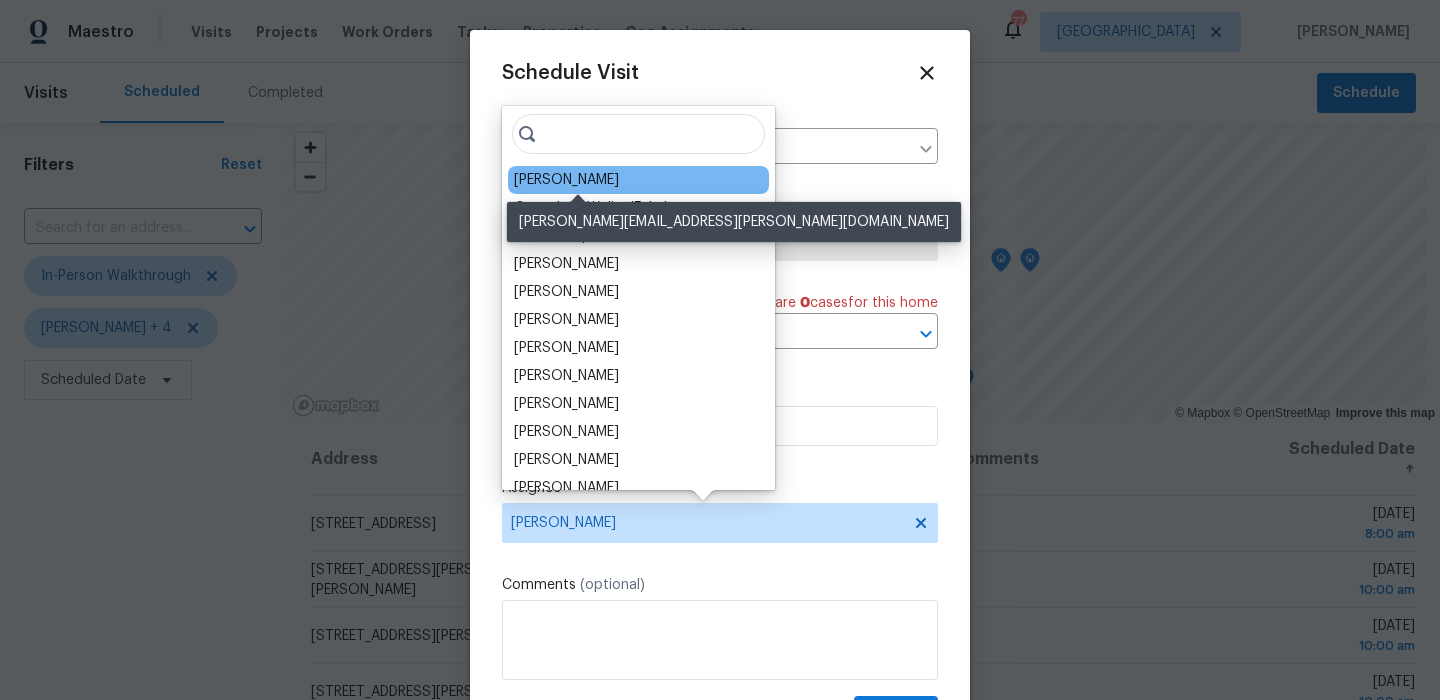click on "RonDerrick Jackson" at bounding box center (566, 180) 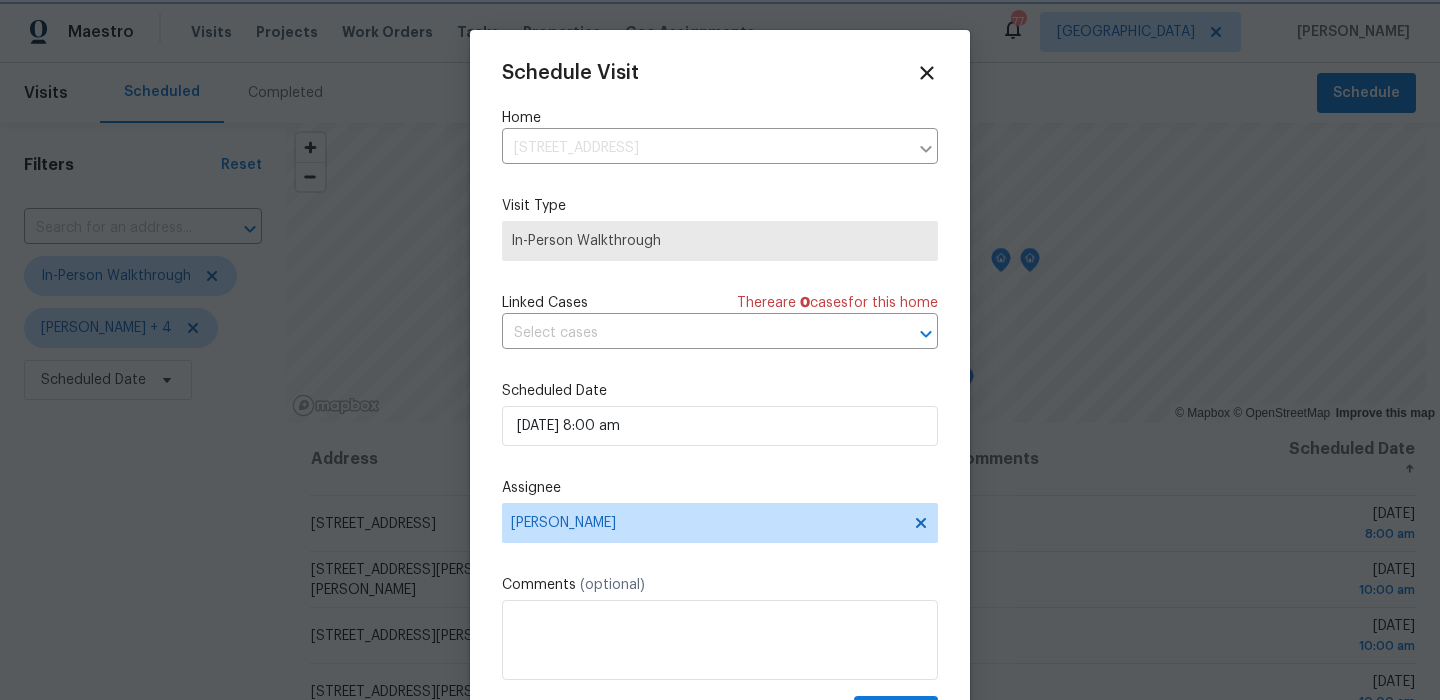 scroll, scrollTop: 36, scrollLeft: 0, axis: vertical 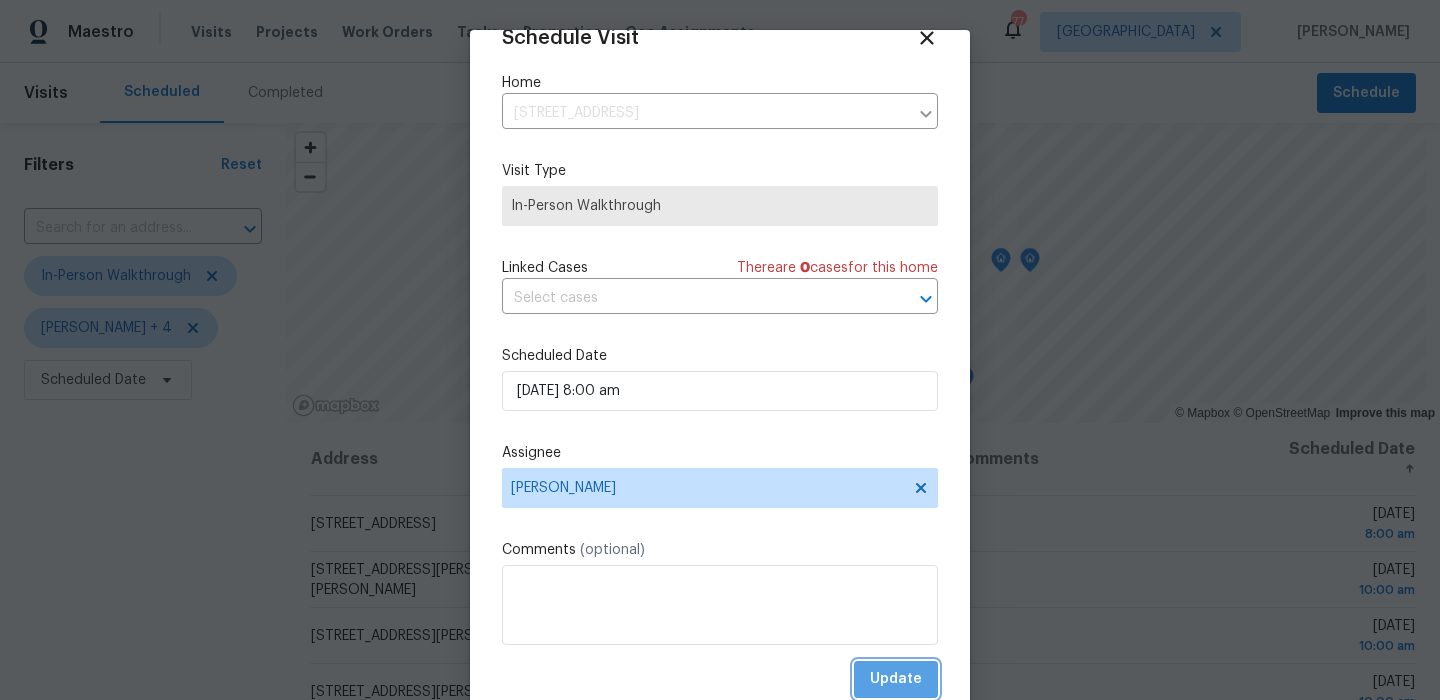 click on "Update" at bounding box center (896, 679) 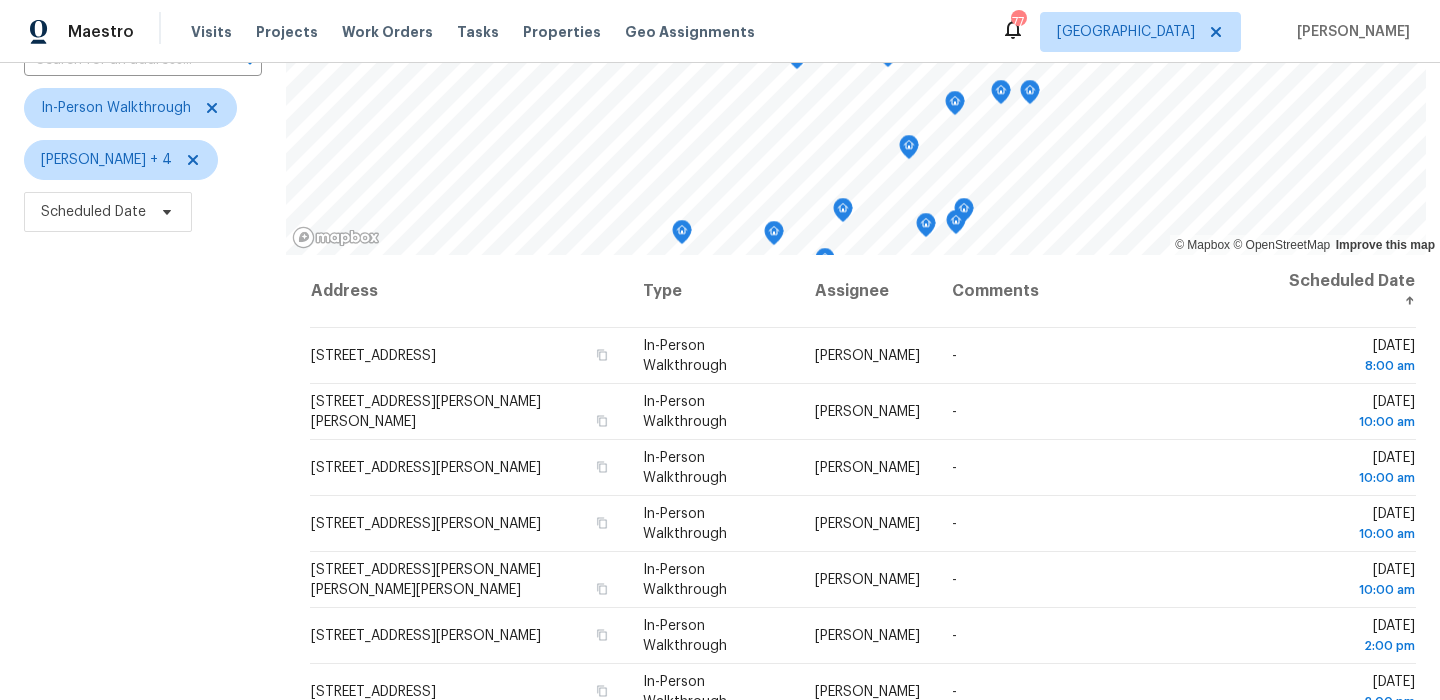 scroll, scrollTop: 283, scrollLeft: 0, axis: vertical 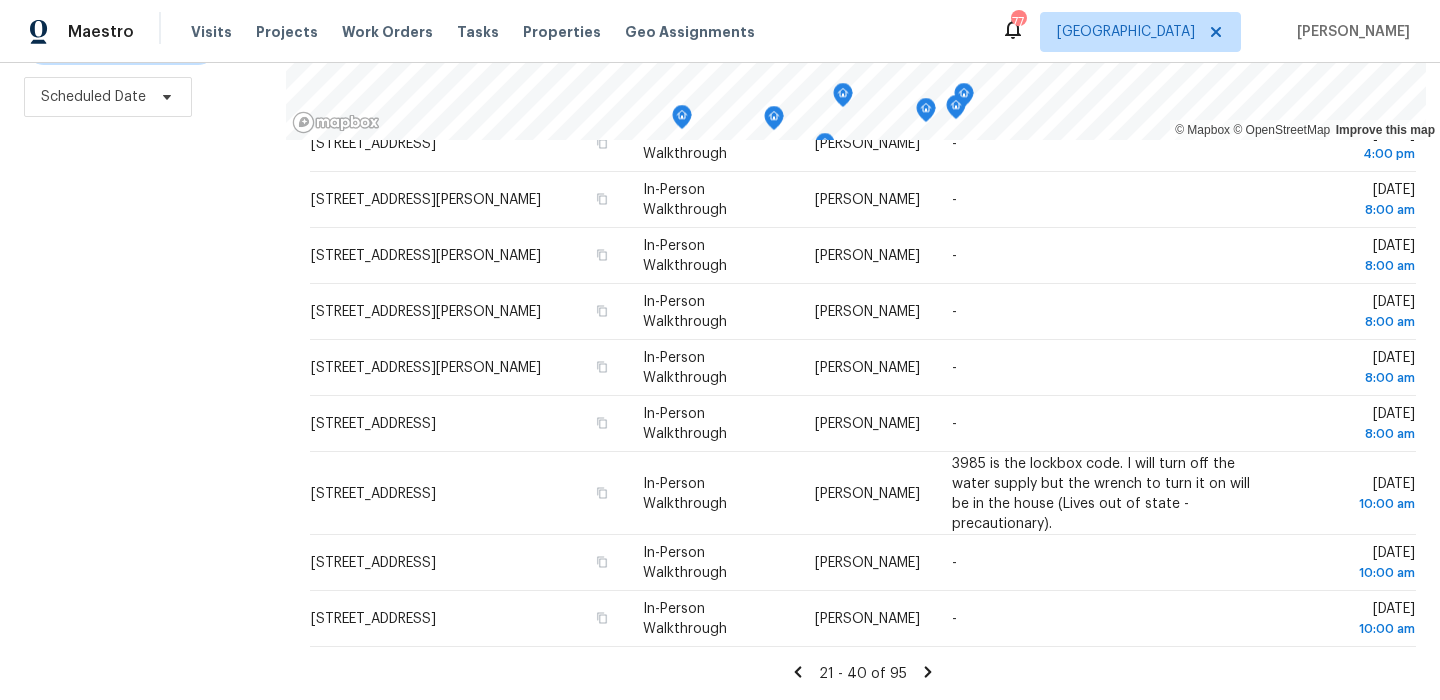 click 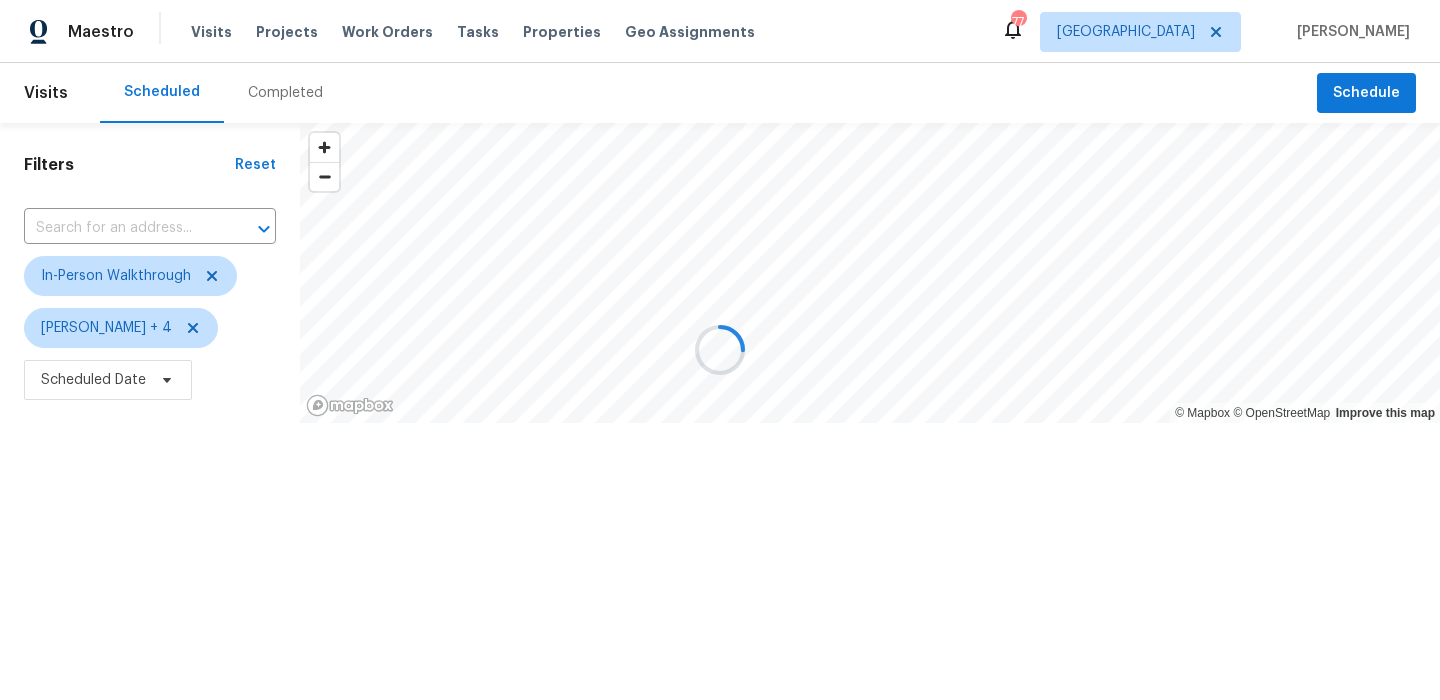 scroll, scrollTop: 0, scrollLeft: 0, axis: both 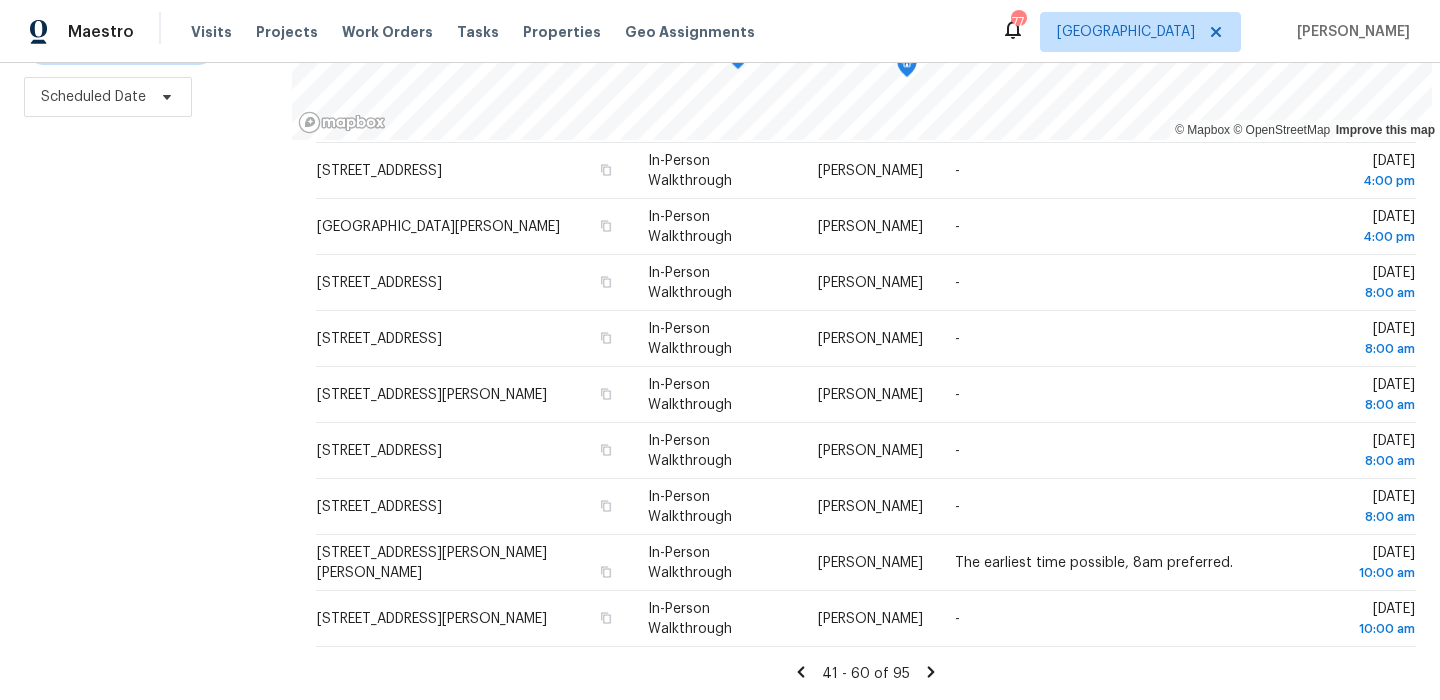 click 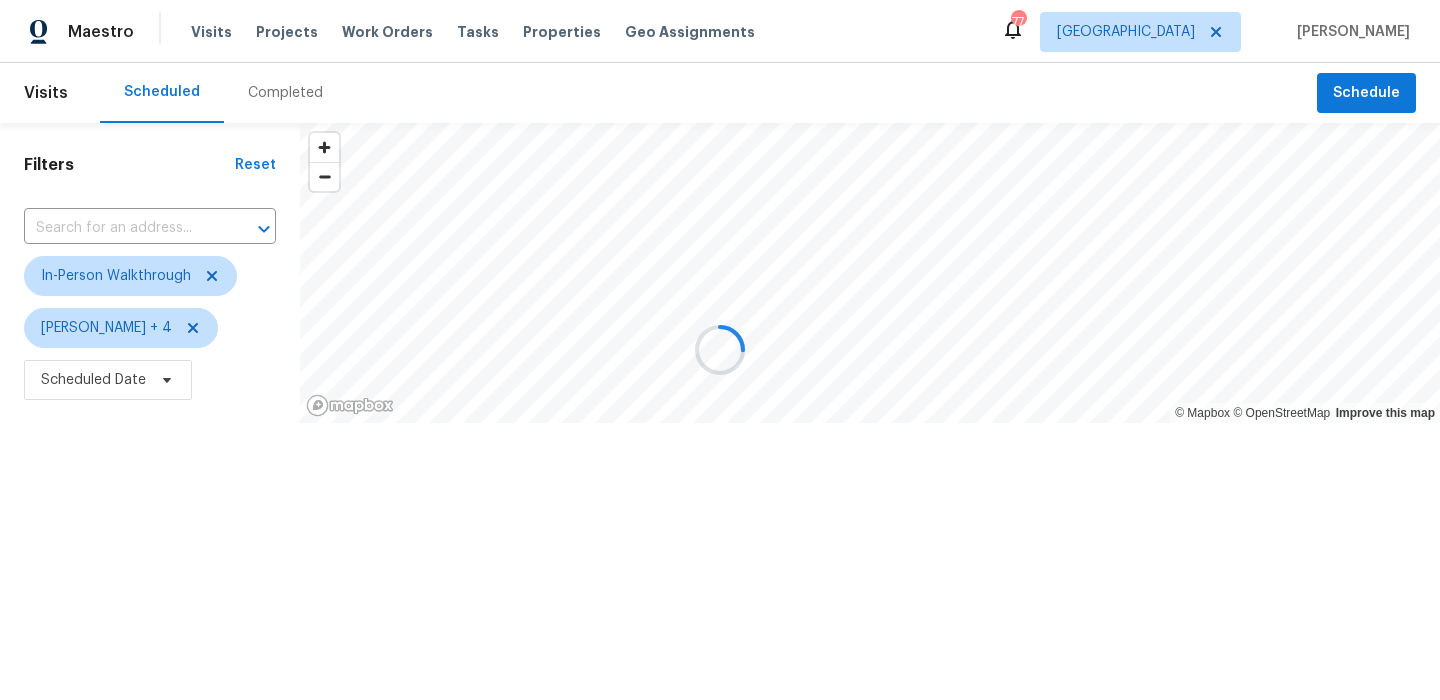 scroll, scrollTop: 0, scrollLeft: 0, axis: both 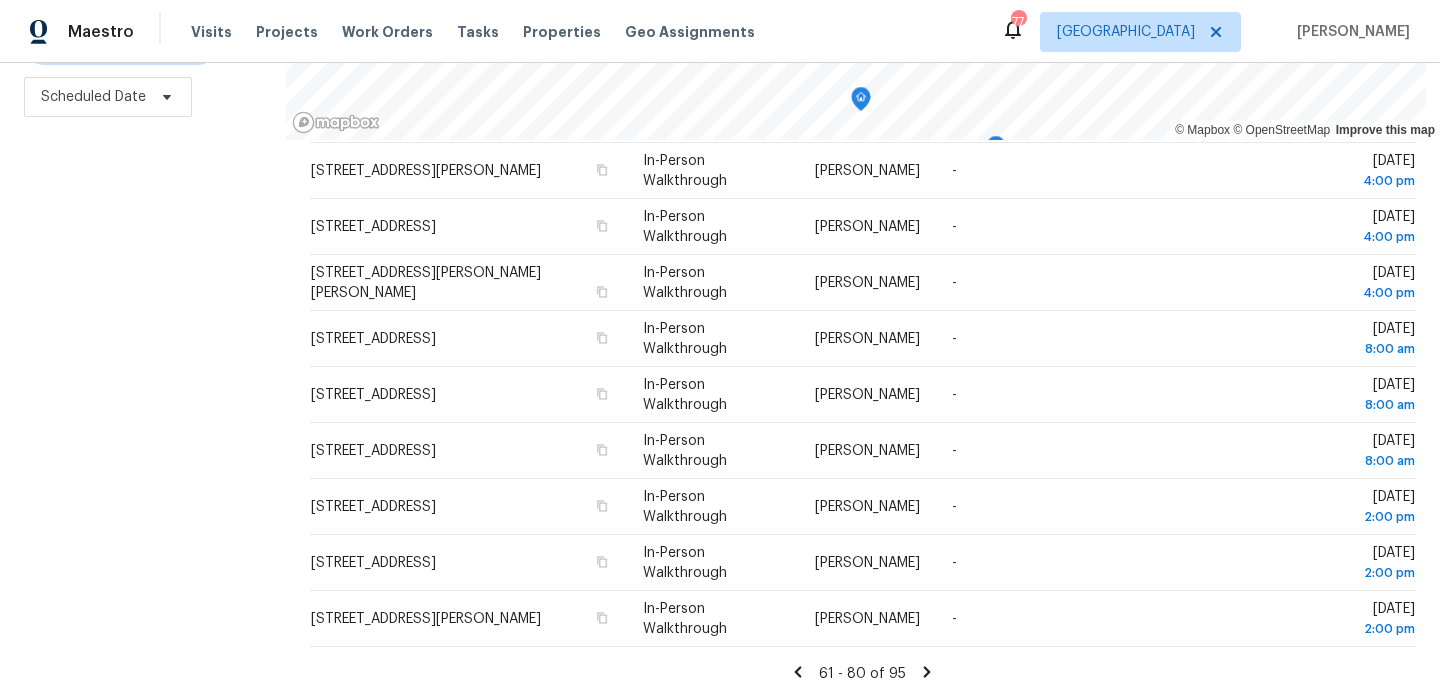 click 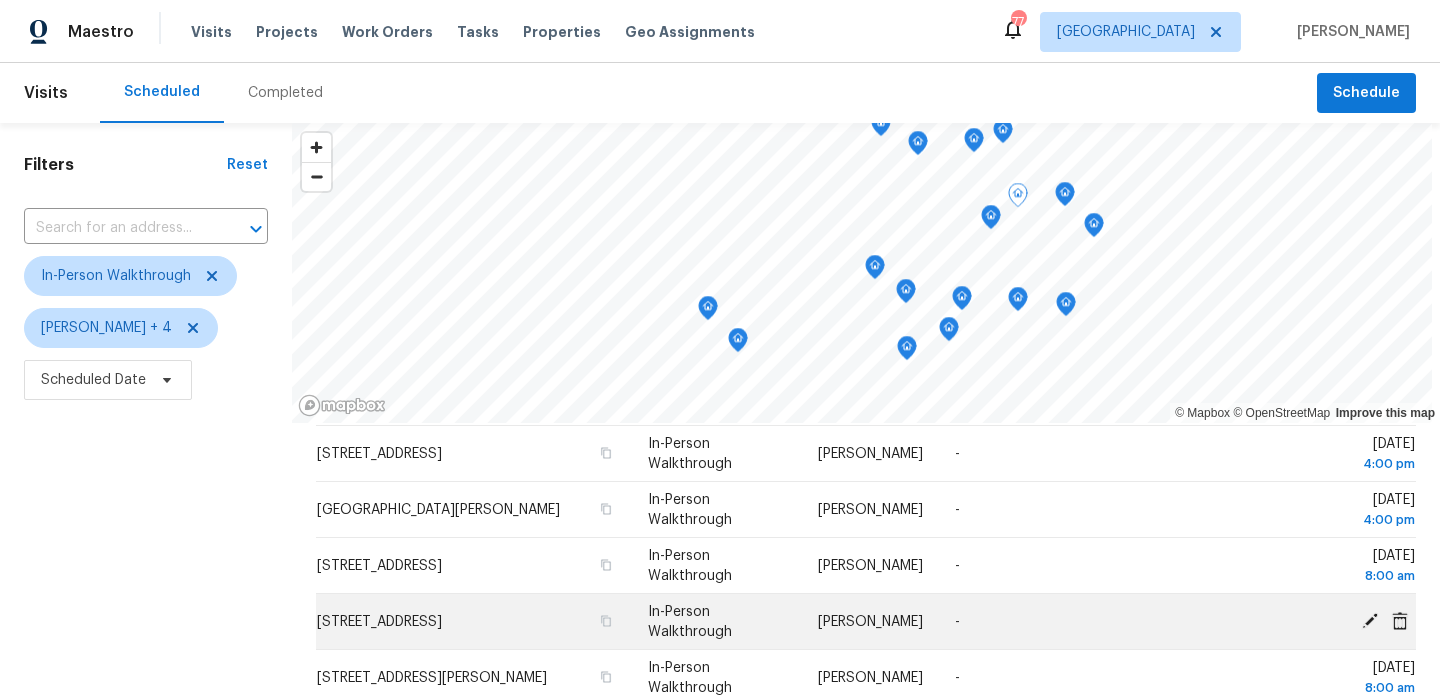 scroll, scrollTop: 283, scrollLeft: 0, axis: vertical 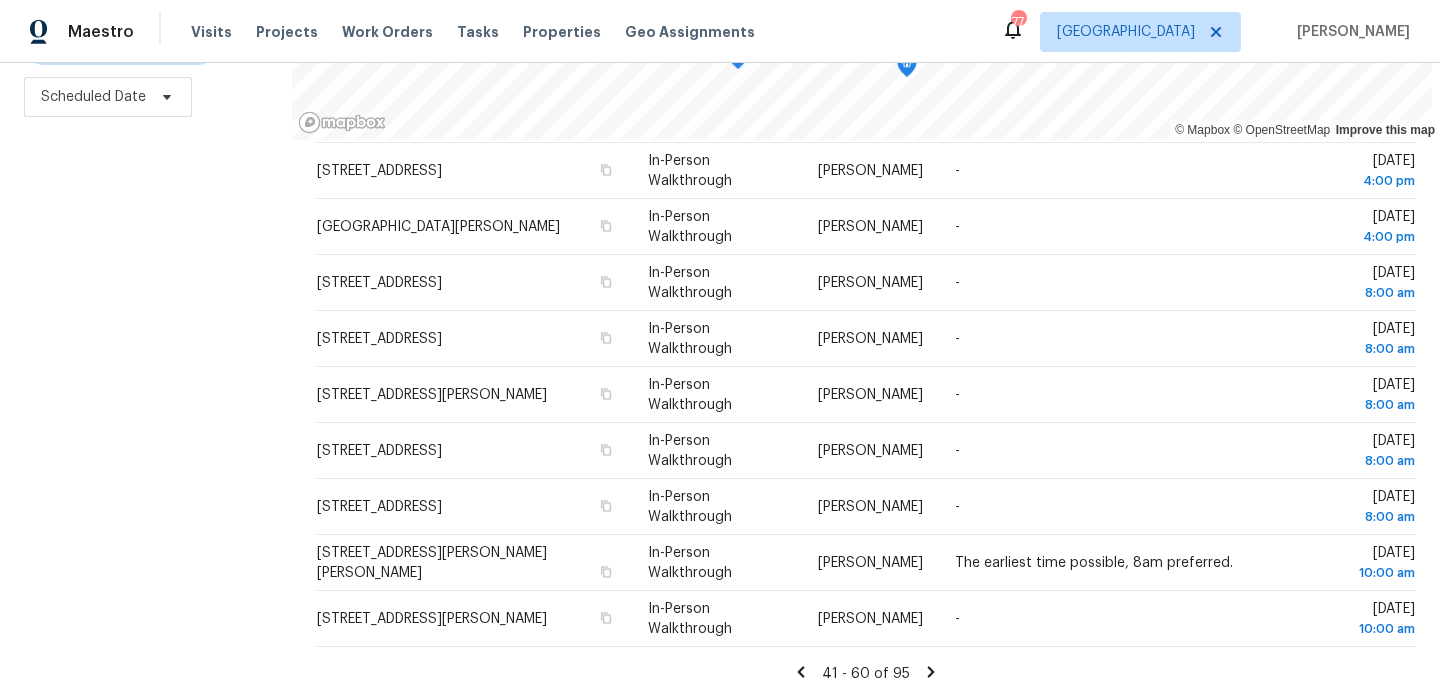 click 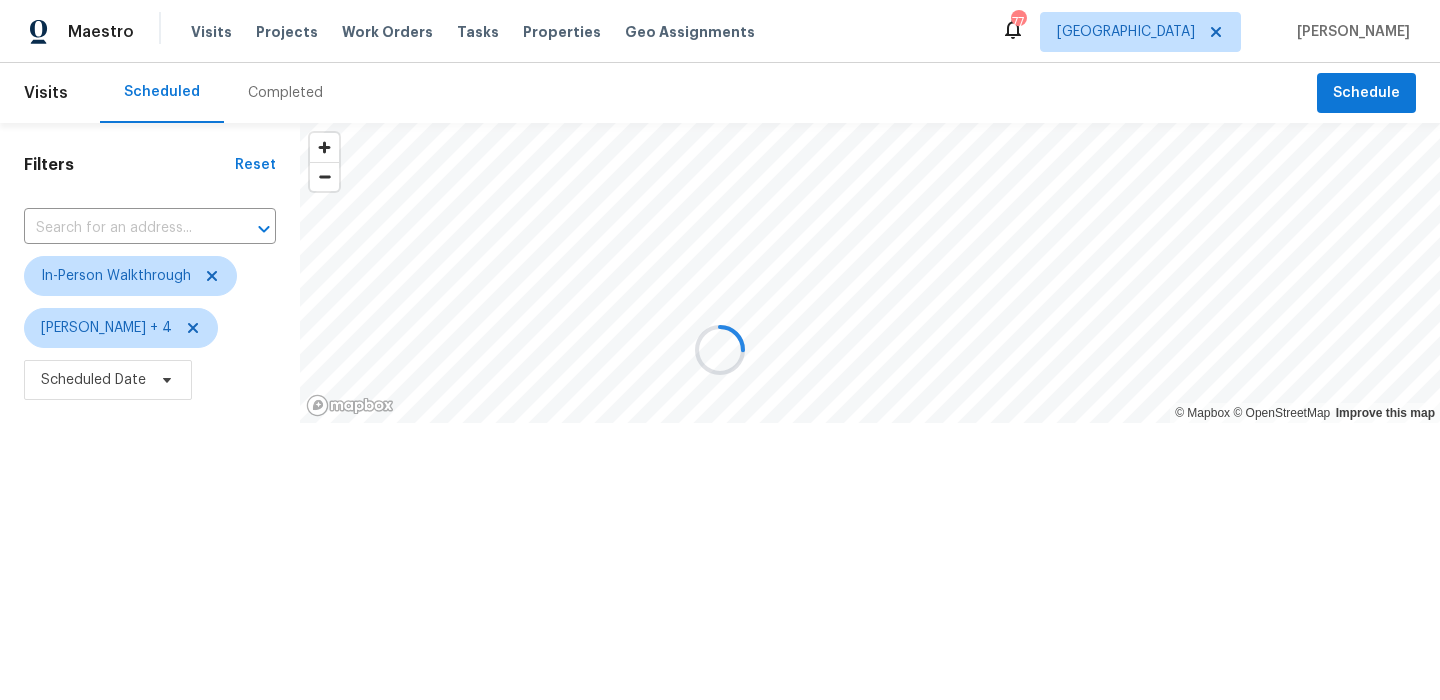 scroll, scrollTop: 0, scrollLeft: 0, axis: both 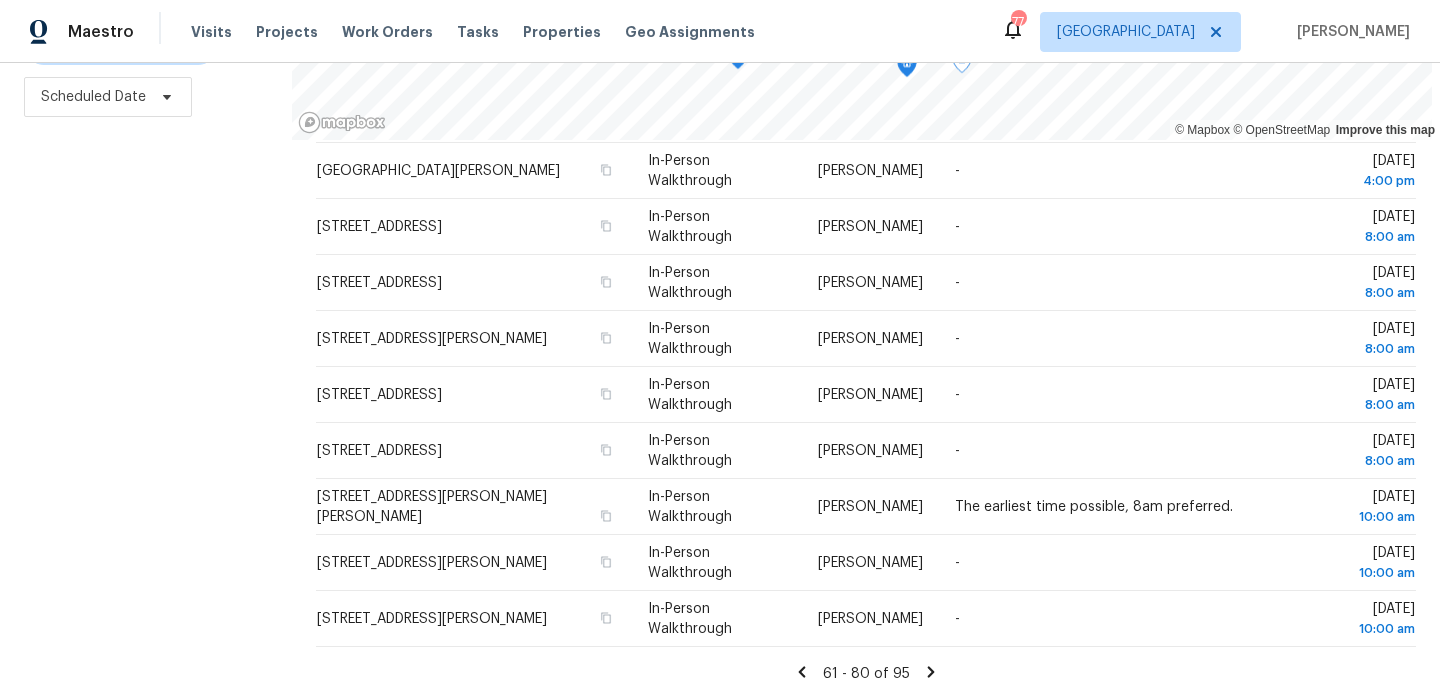 click 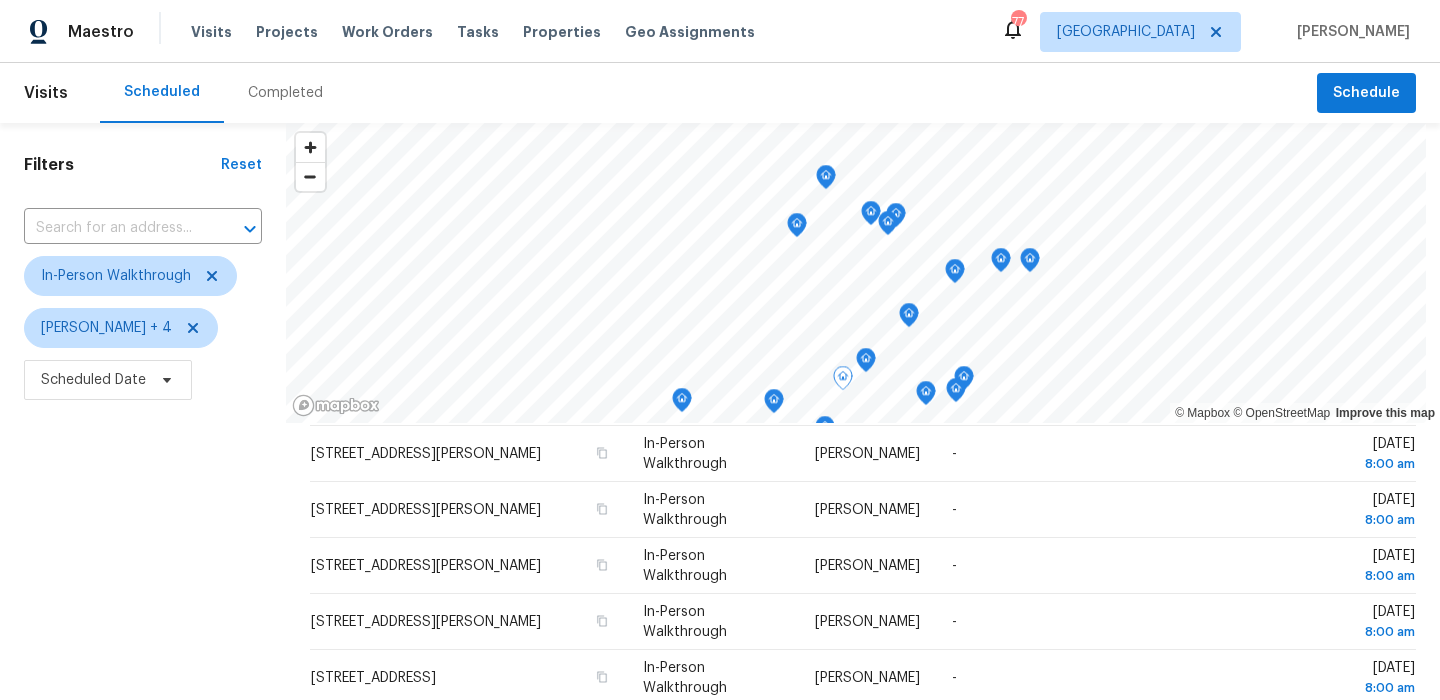 scroll, scrollTop: 713, scrollLeft: 0, axis: vertical 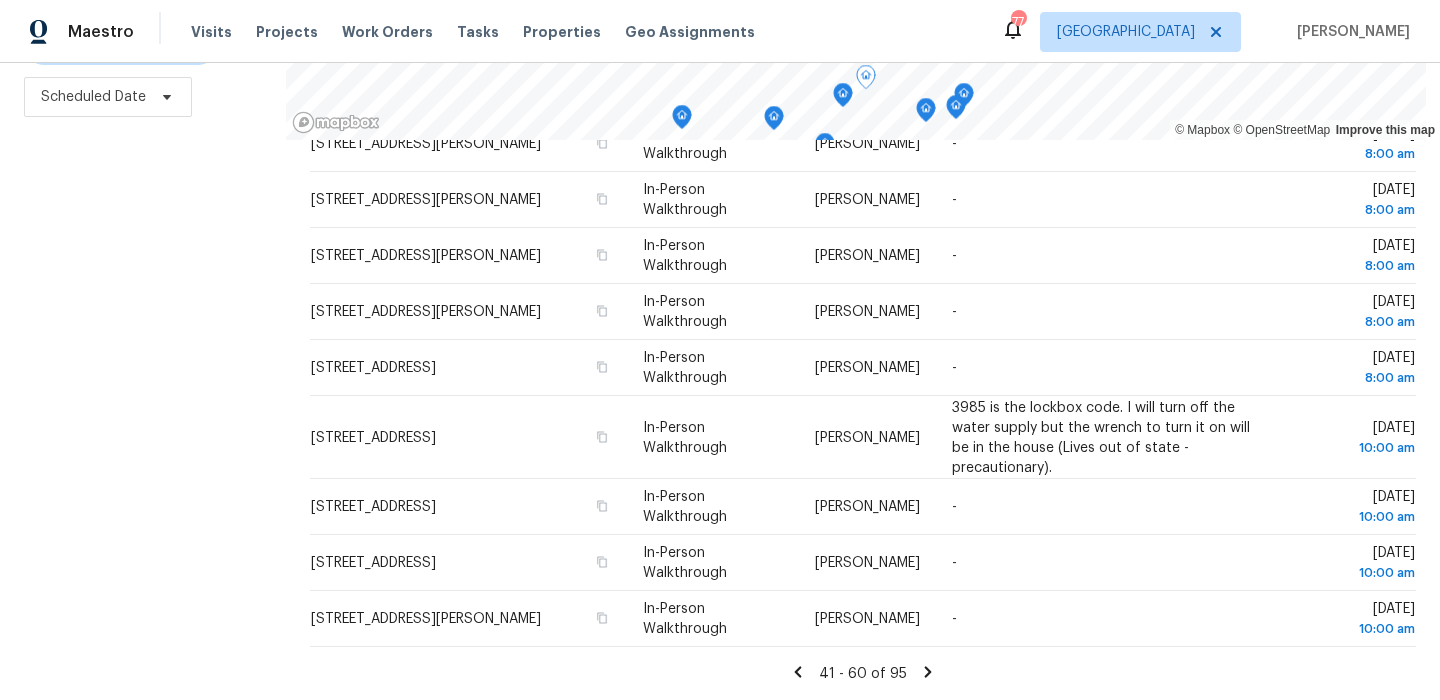 click 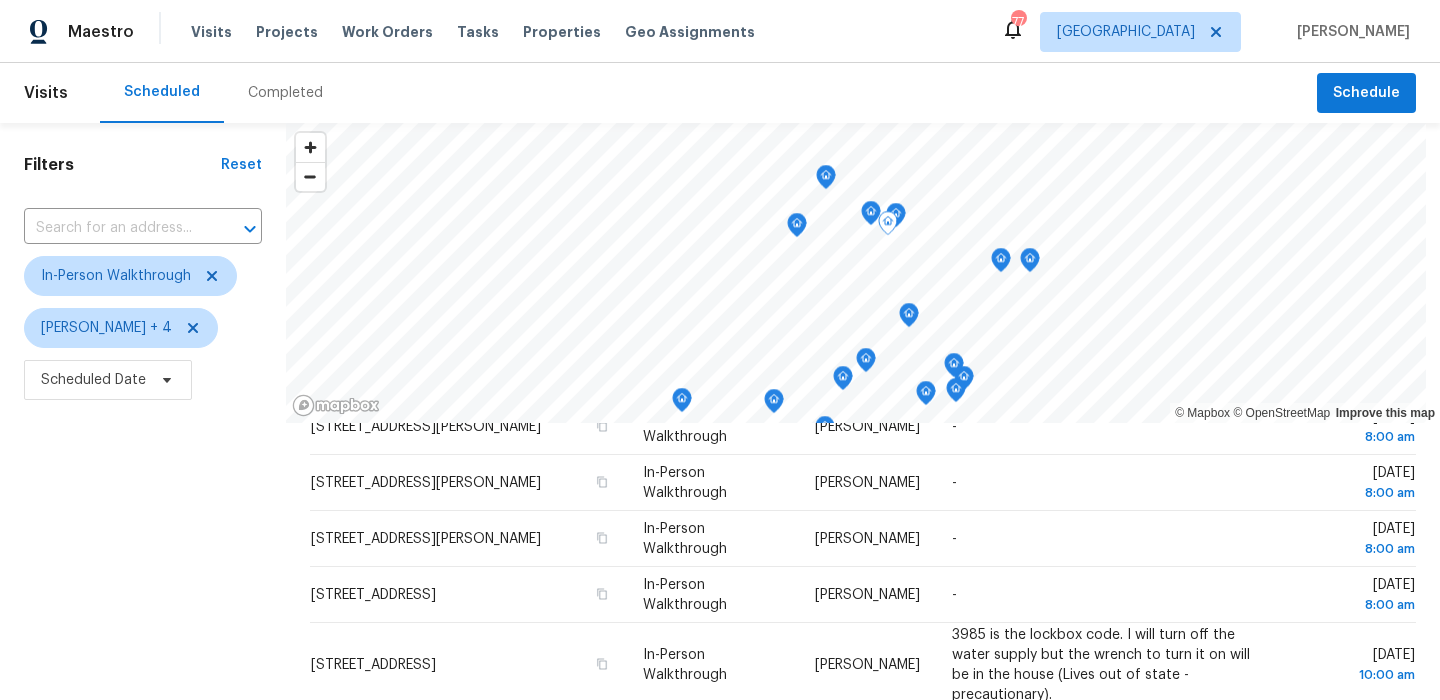 scroll, scrollTop: 0, scrollLeft: 0, axis: both 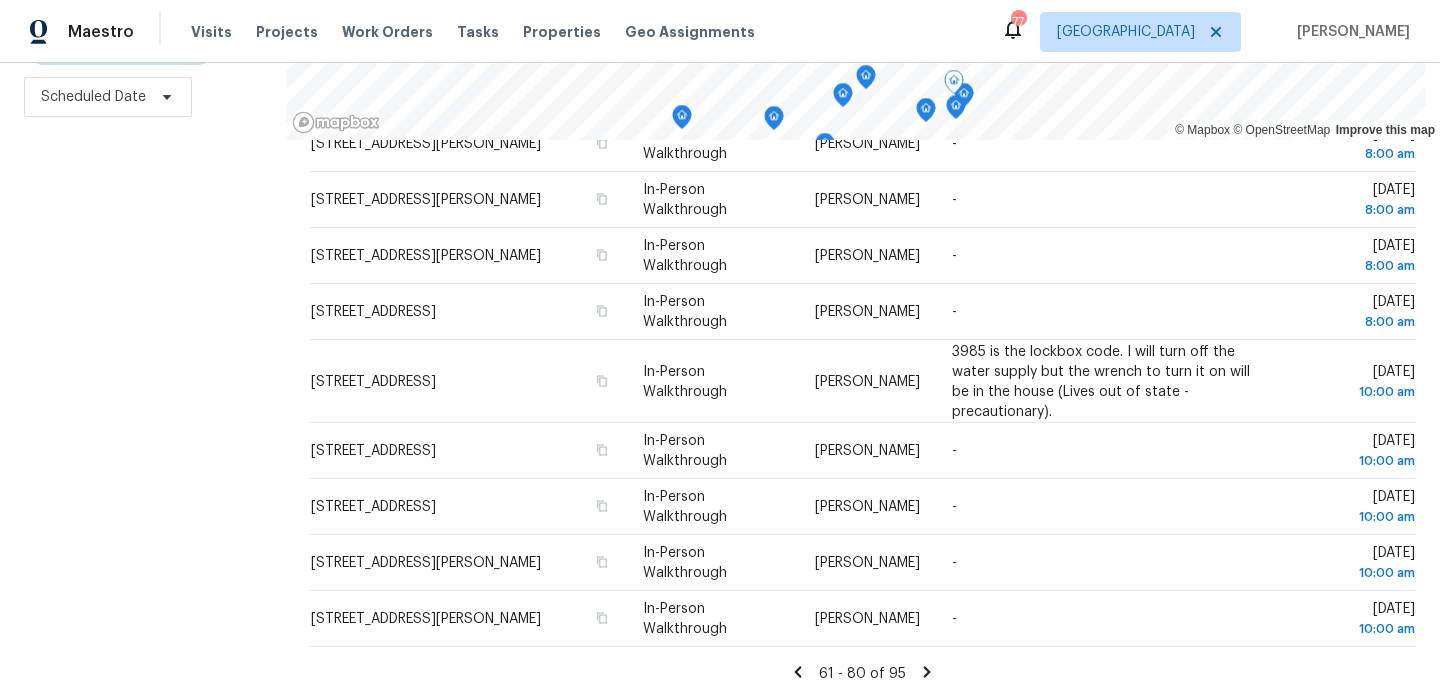 click 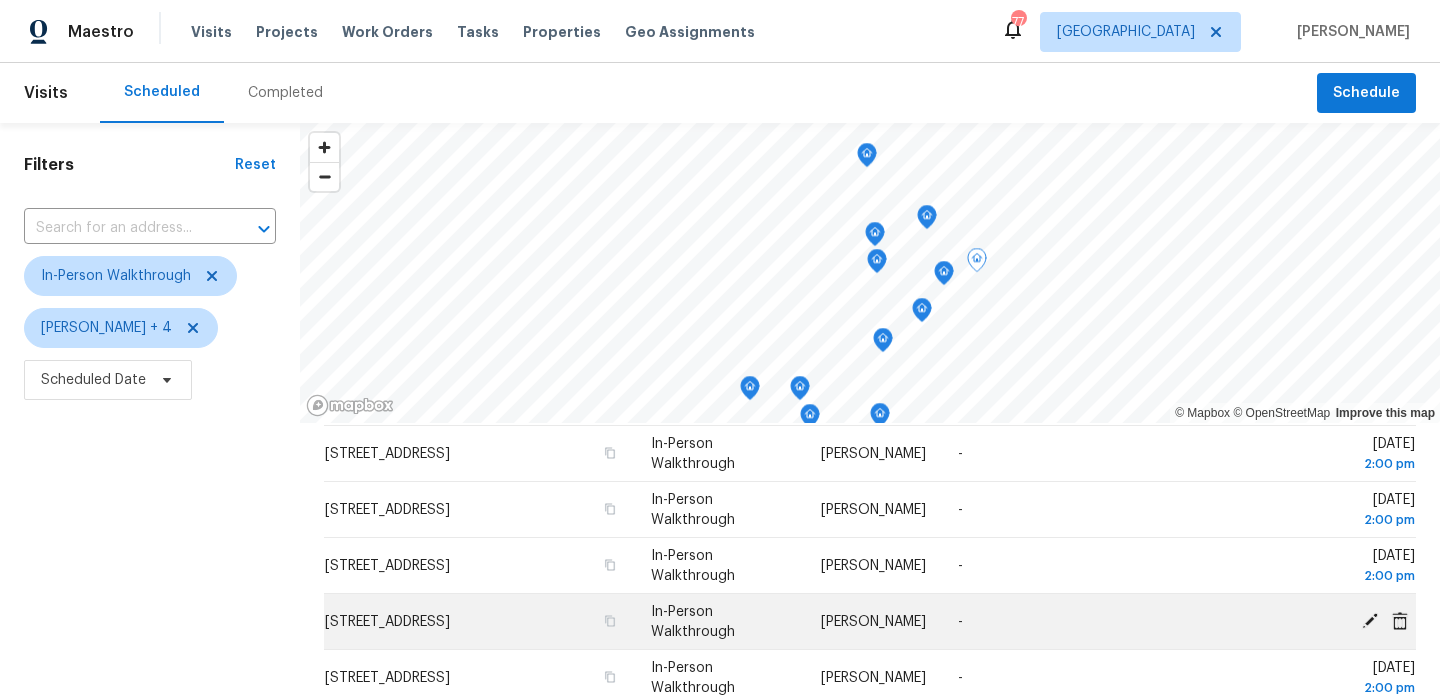 scroll, scrollTop: 406, scrollLeft: 0, axis: vertical 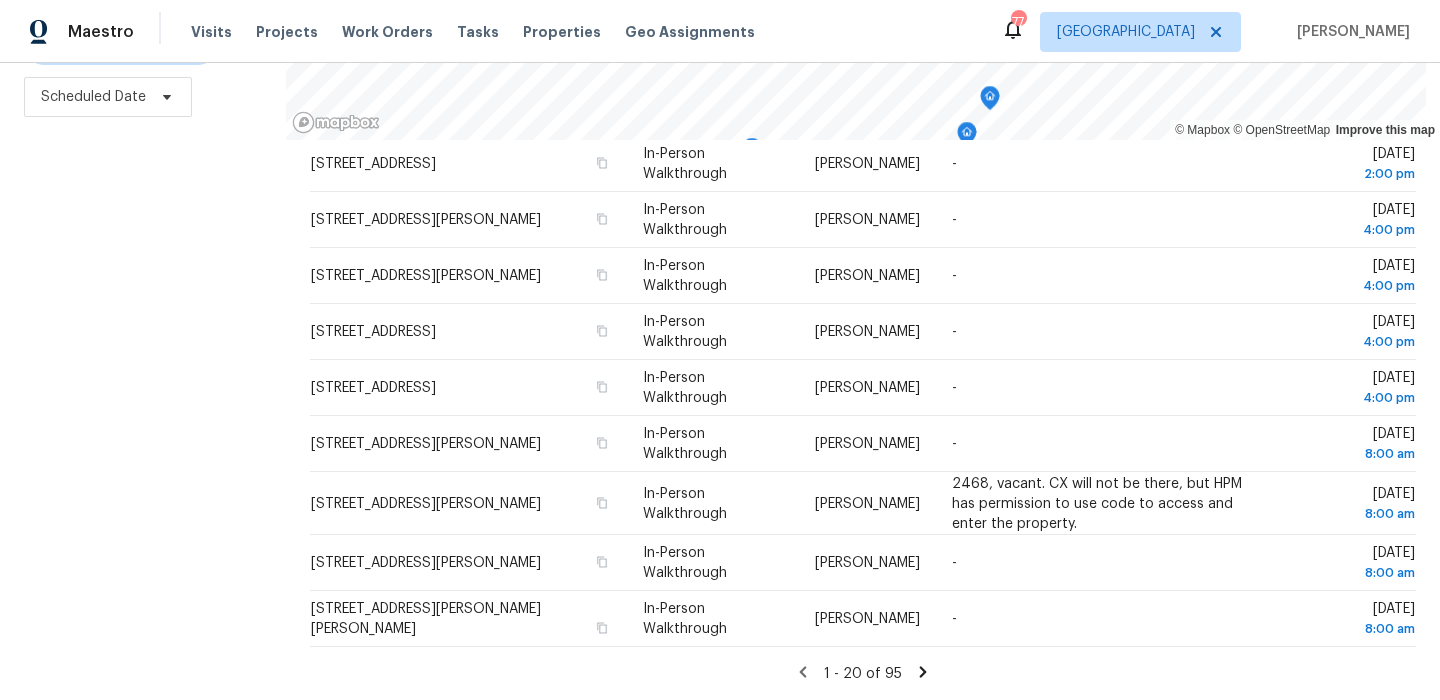 click 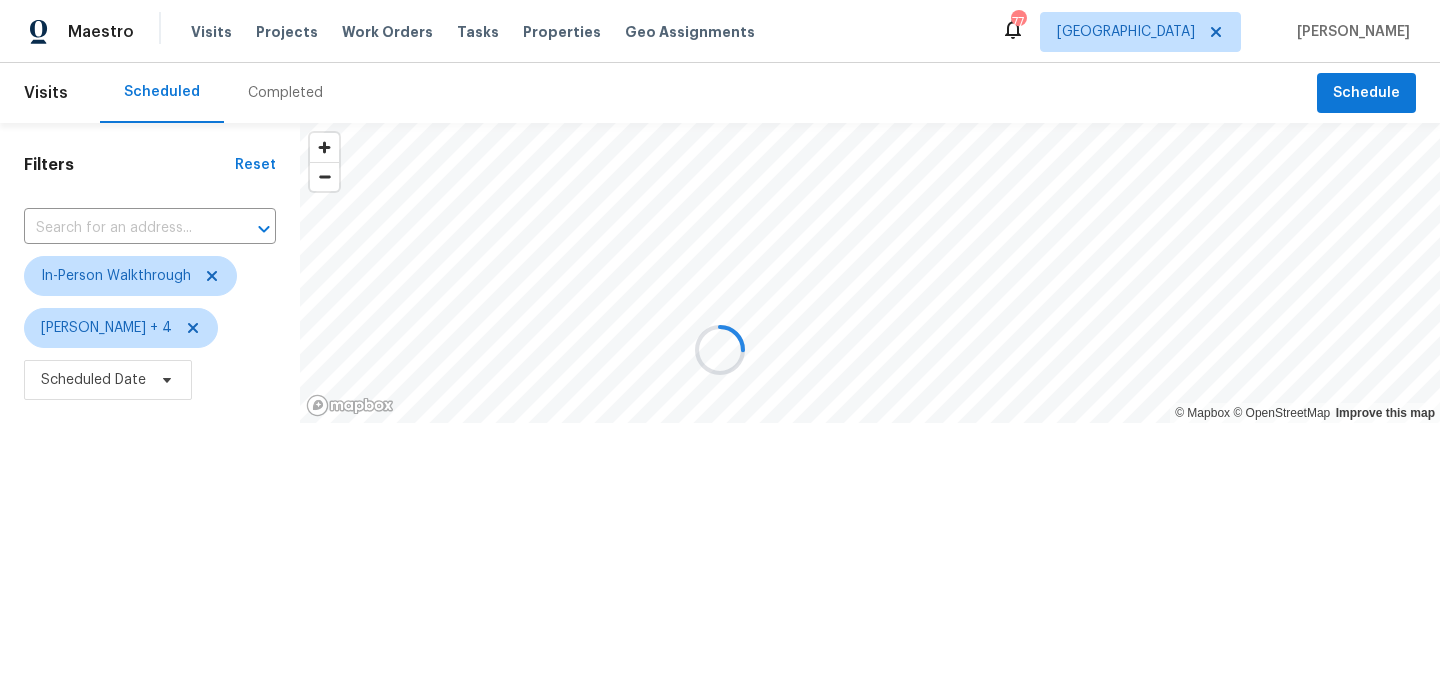 scroll, scrollTop: 0, scrollLeft: 0, axis: both 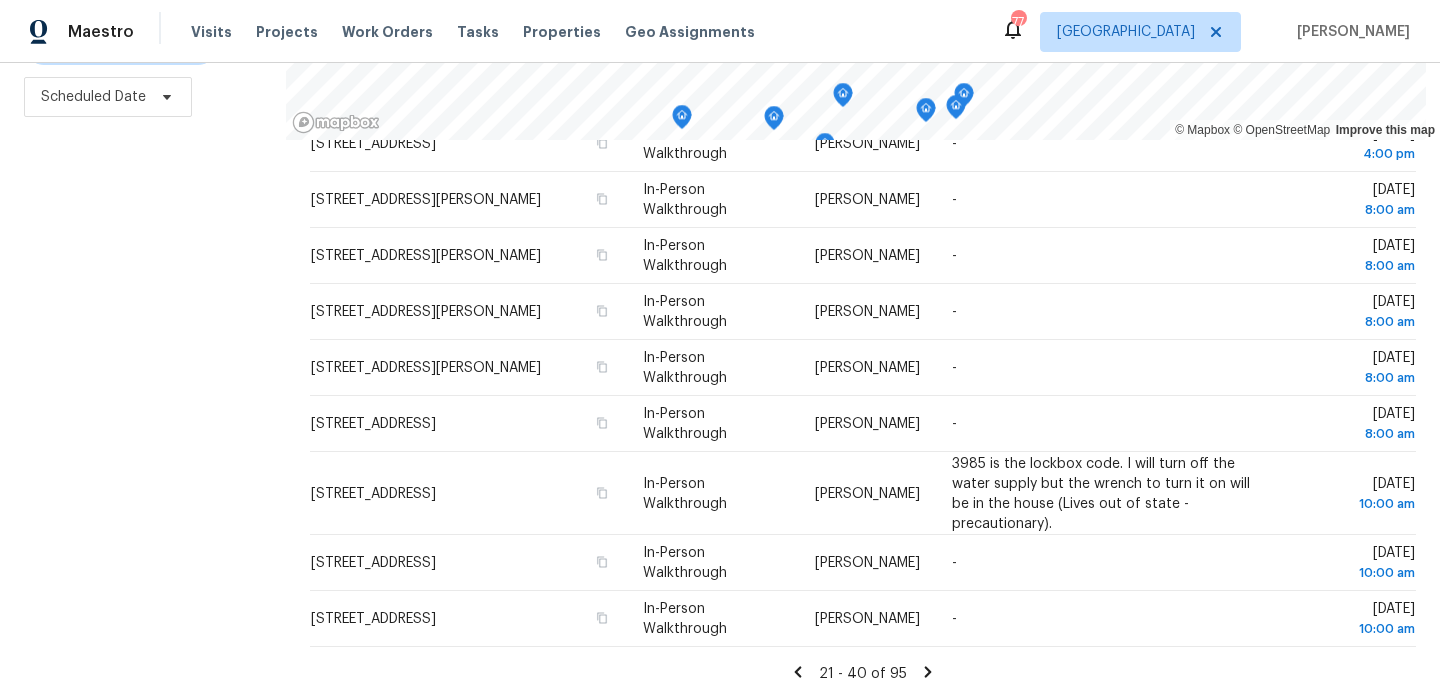 click 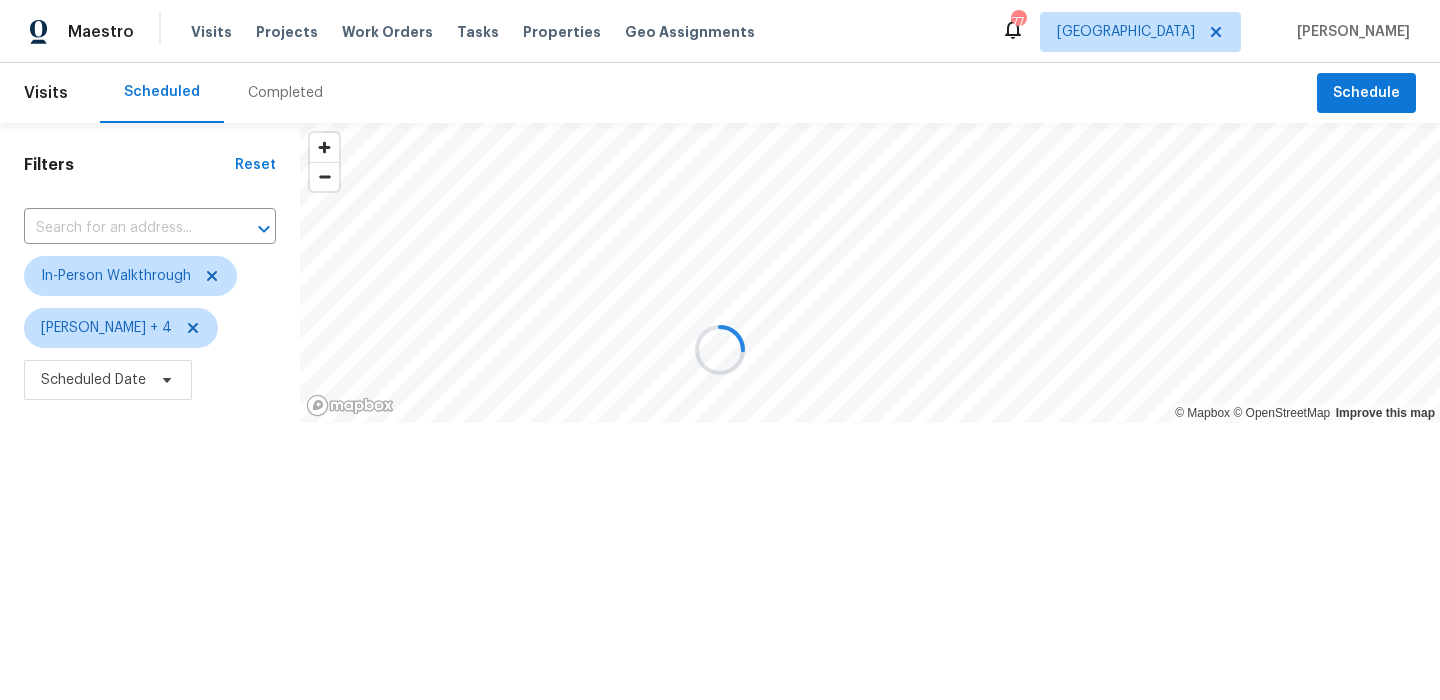 scroll, scrollTop: 0, scrollLeft: 0, axis: both 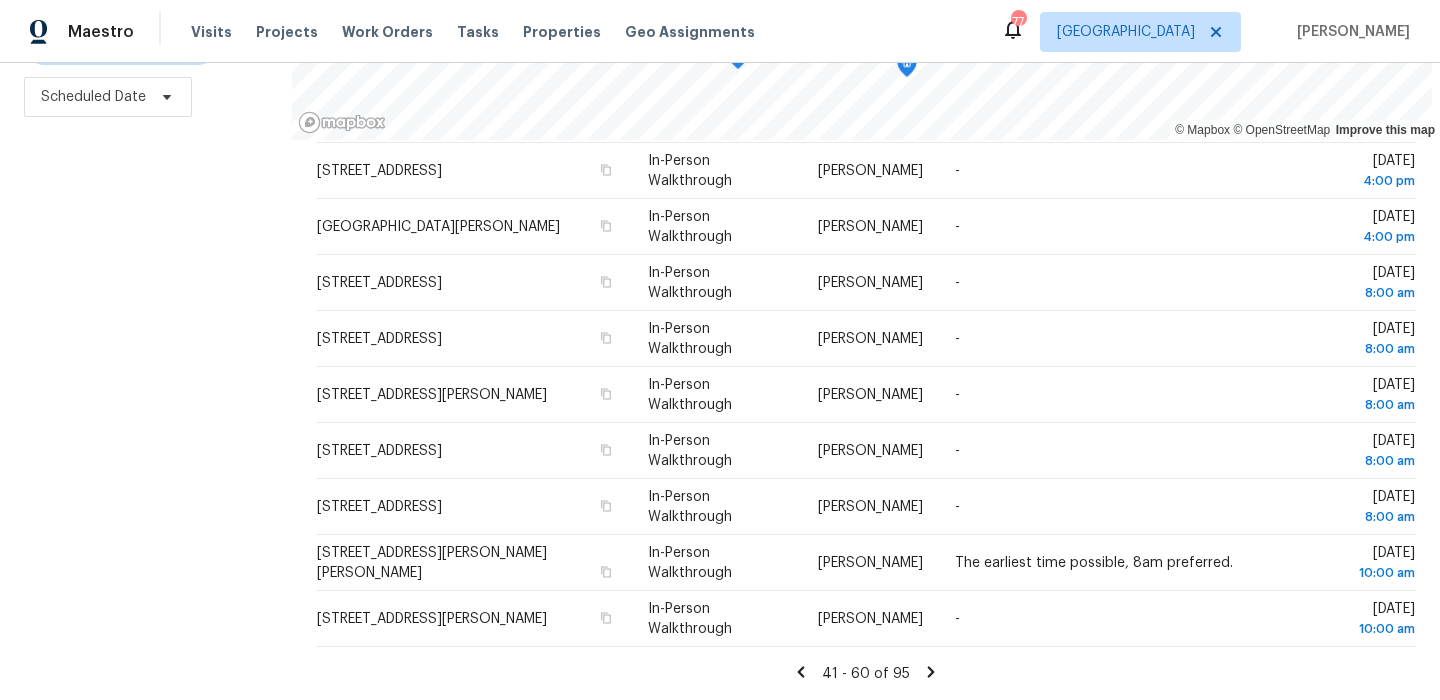 click 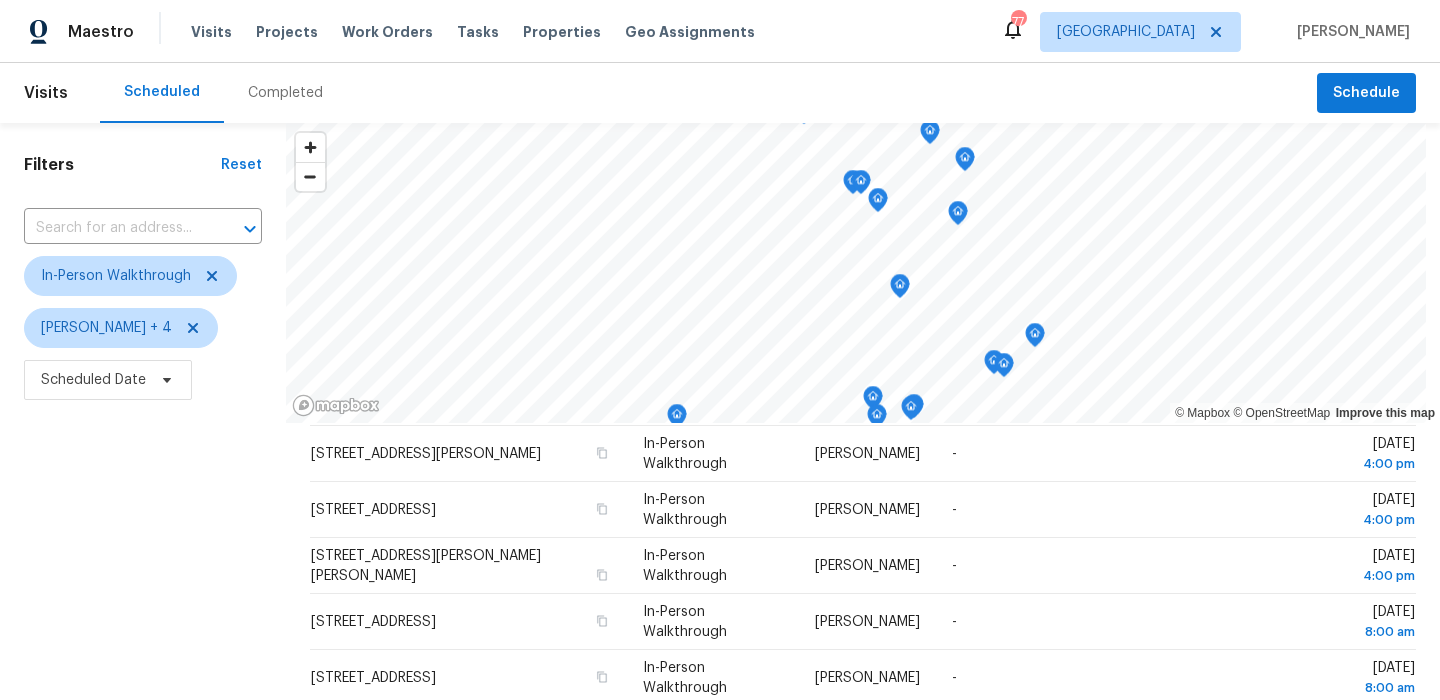 scroll, scrollTop: 0, scrollLeft: 0, axis: both 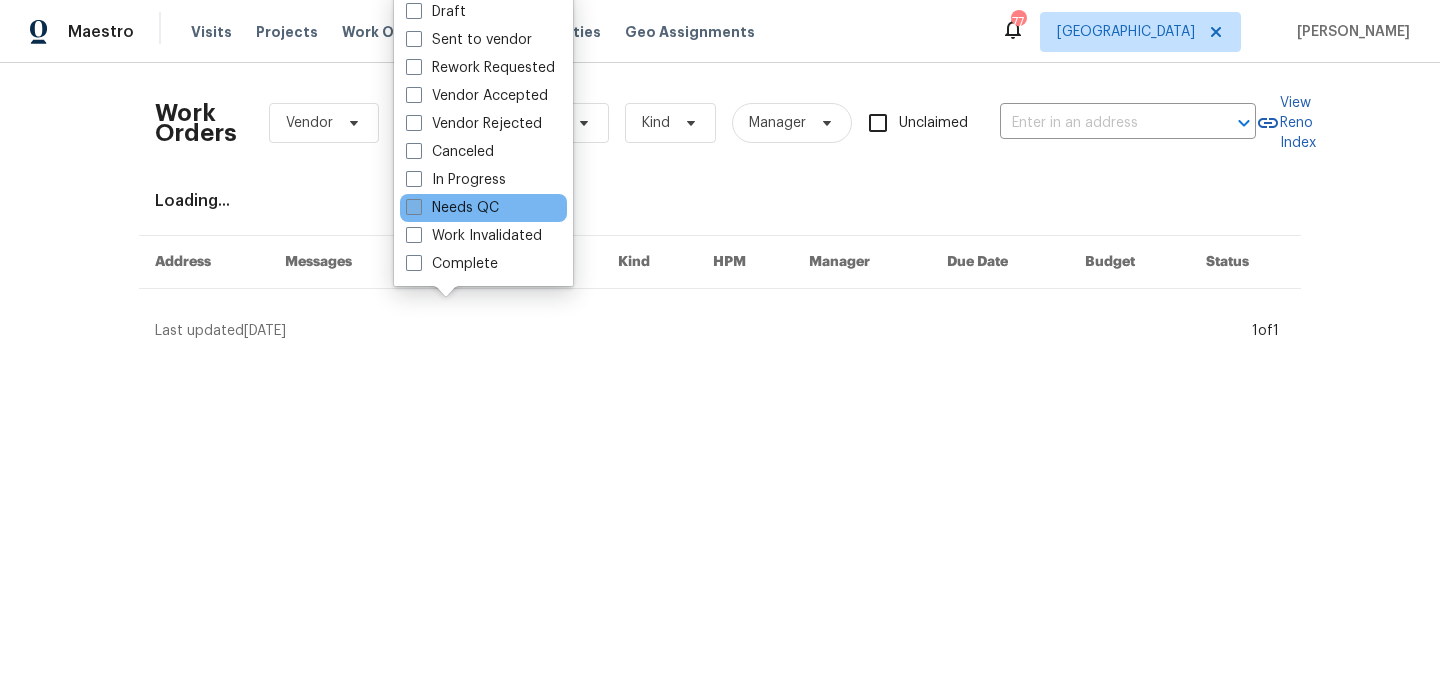 click on "Needs QC" at bounding box center (452, 208) 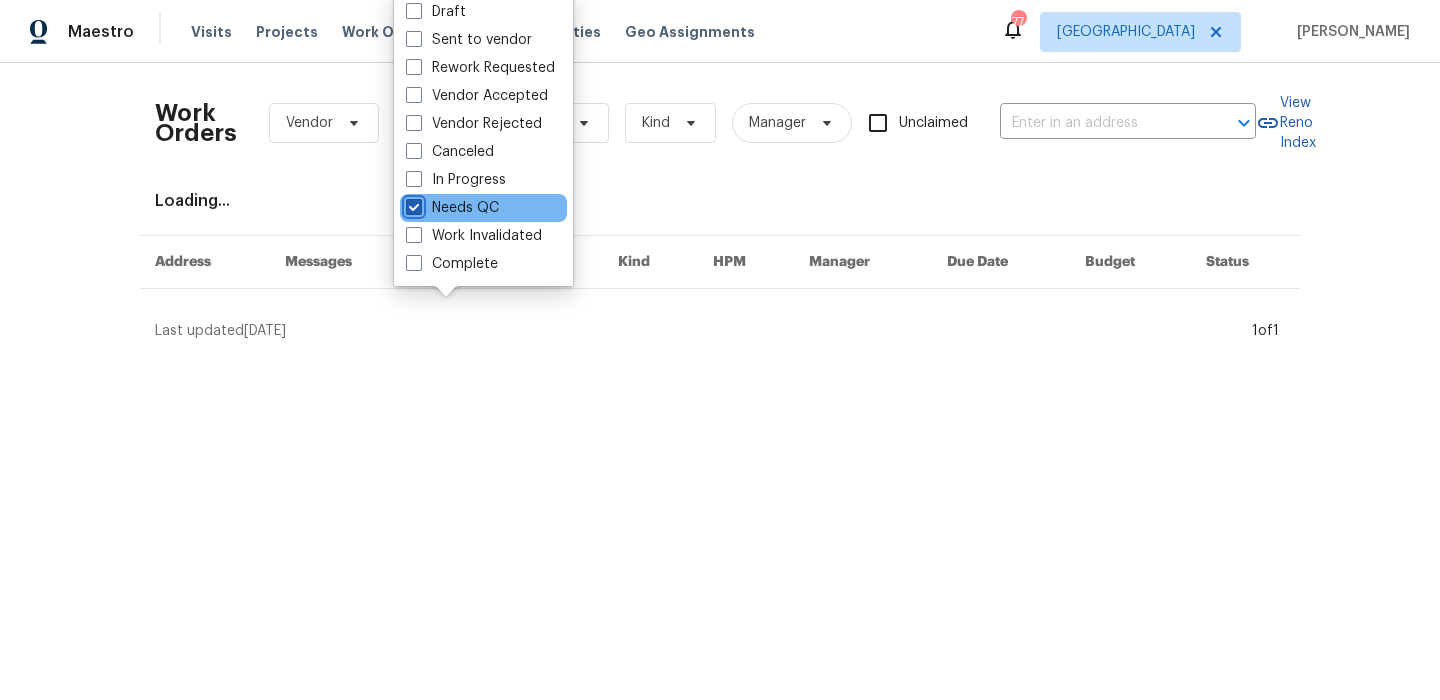 checkbox on "true" 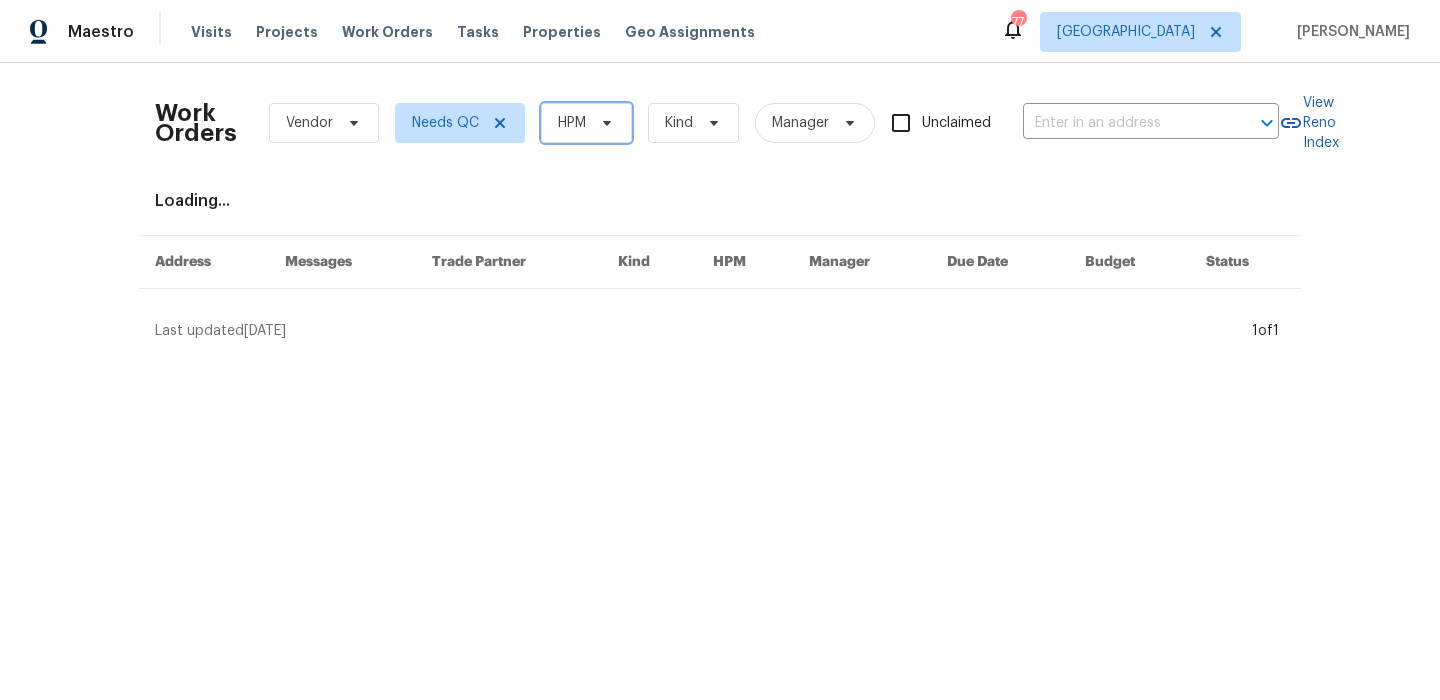click on "HPM" at bounding box center (572, 123) 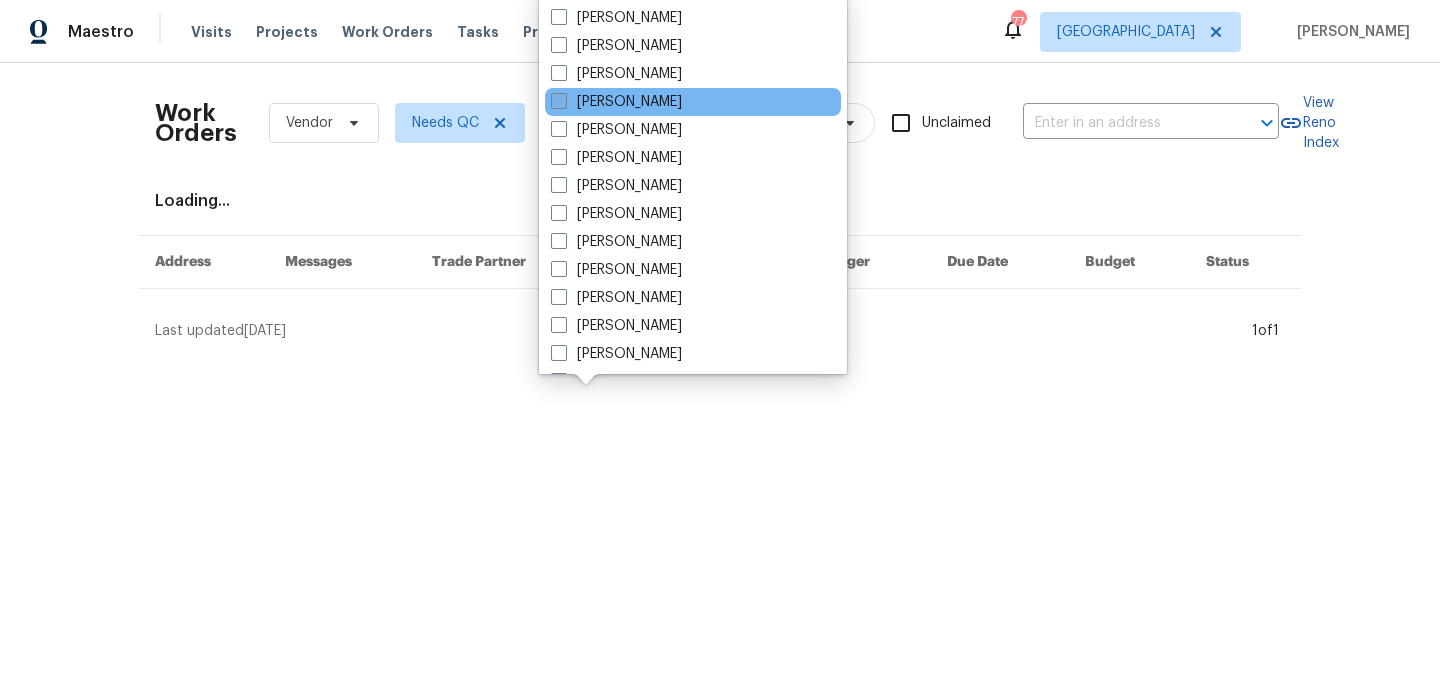 scroll, scrollTop: 137, scrollLeft: 0, axis: vertical 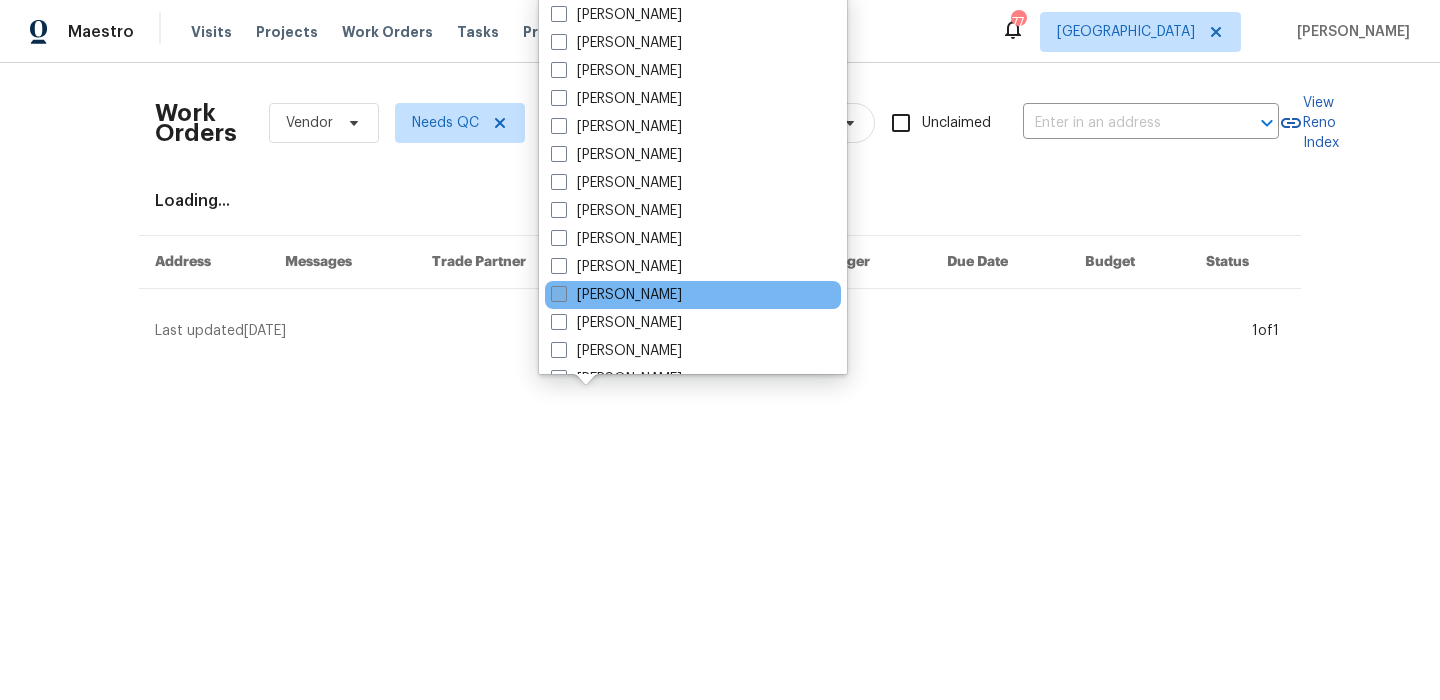 click on "[PERSON_NAME]" at bounding box center [616, 295] 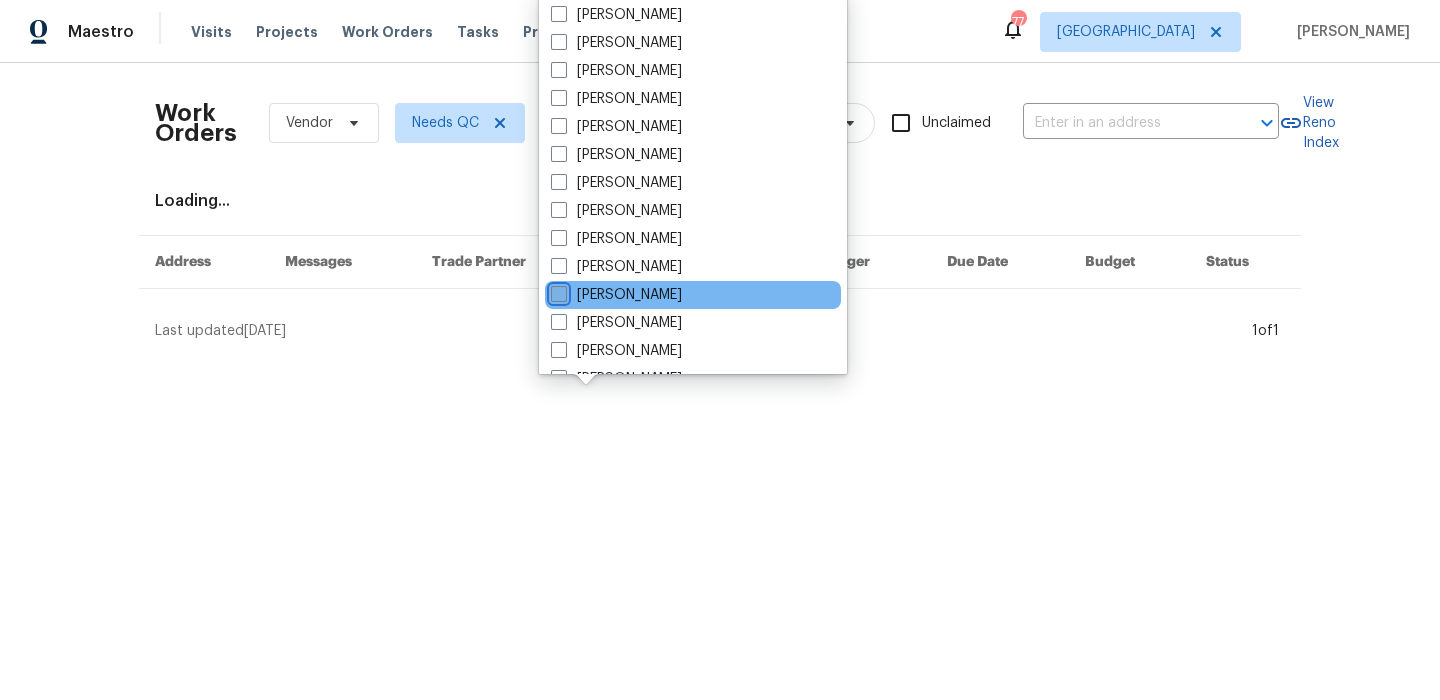 click on "[PERSON_NAME]" at bounding box center [557, 291] 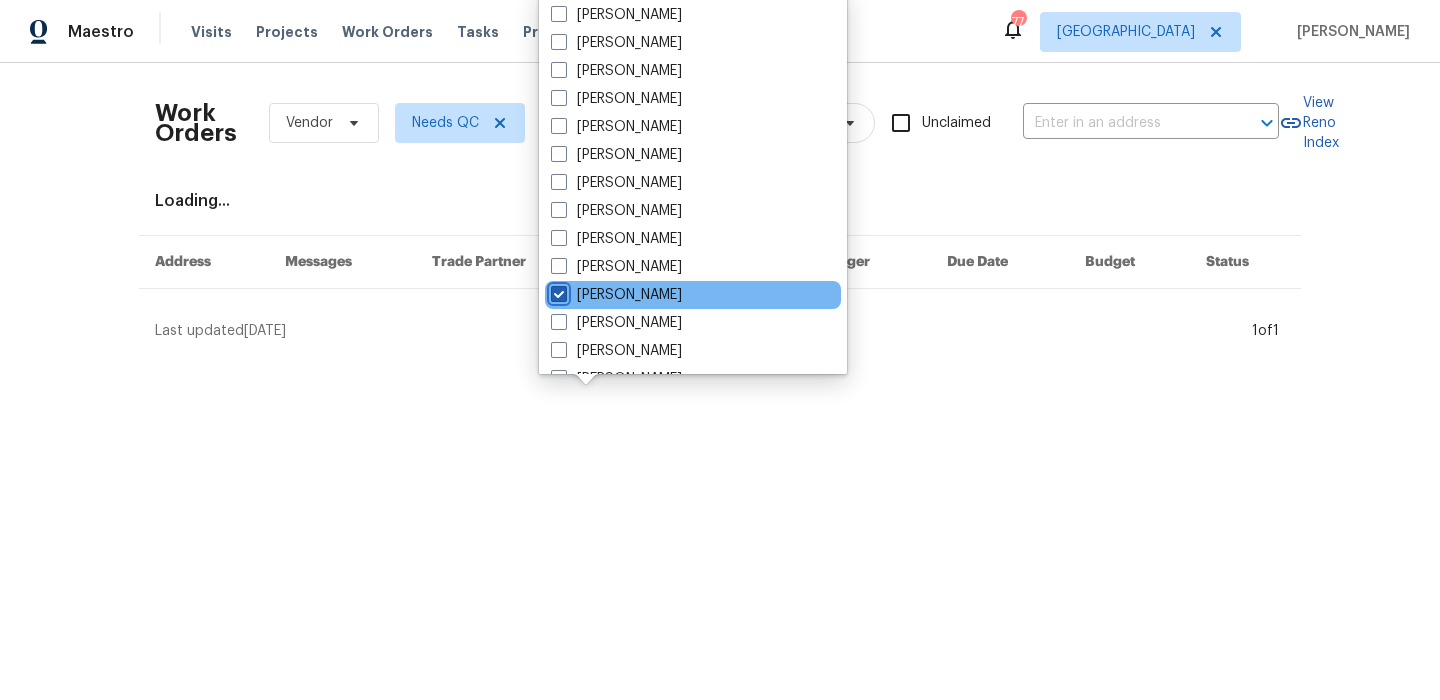 checkbox on "true" 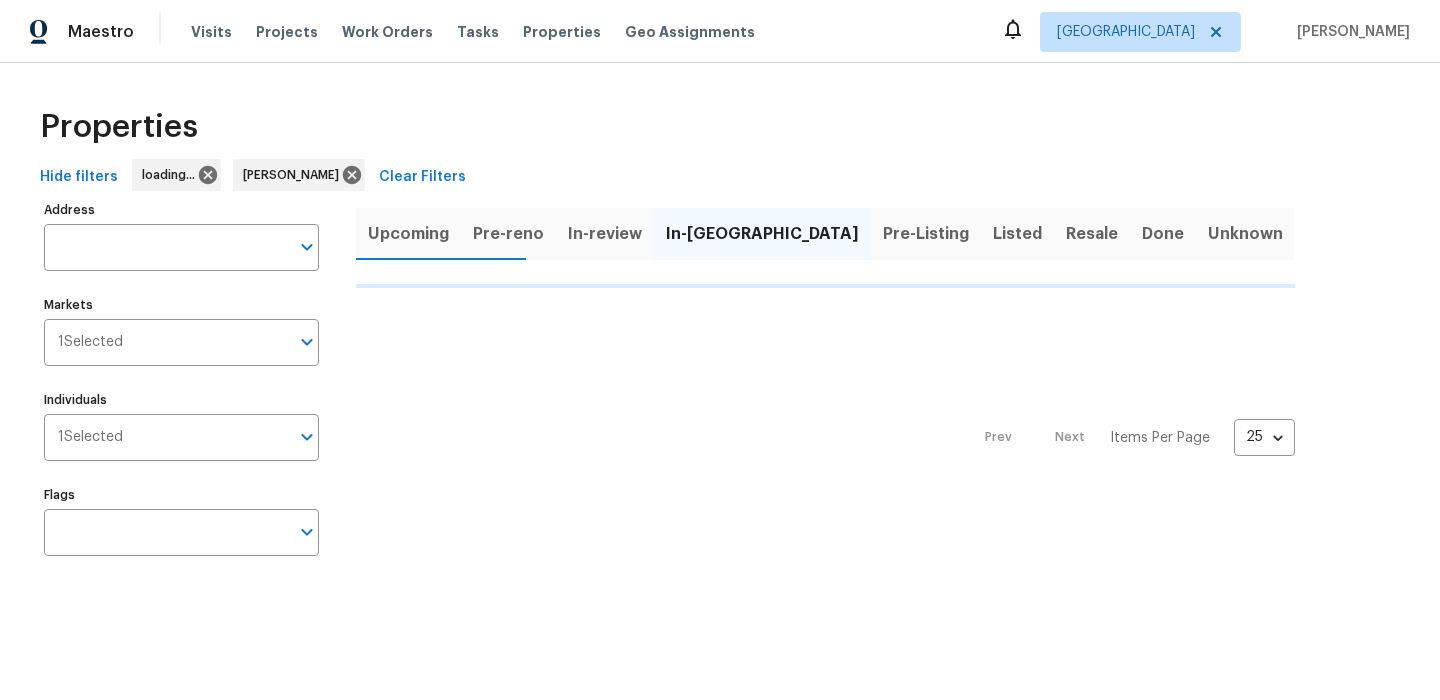 scroll, scrollTop: 0, scrollLeft: 0, axis: both 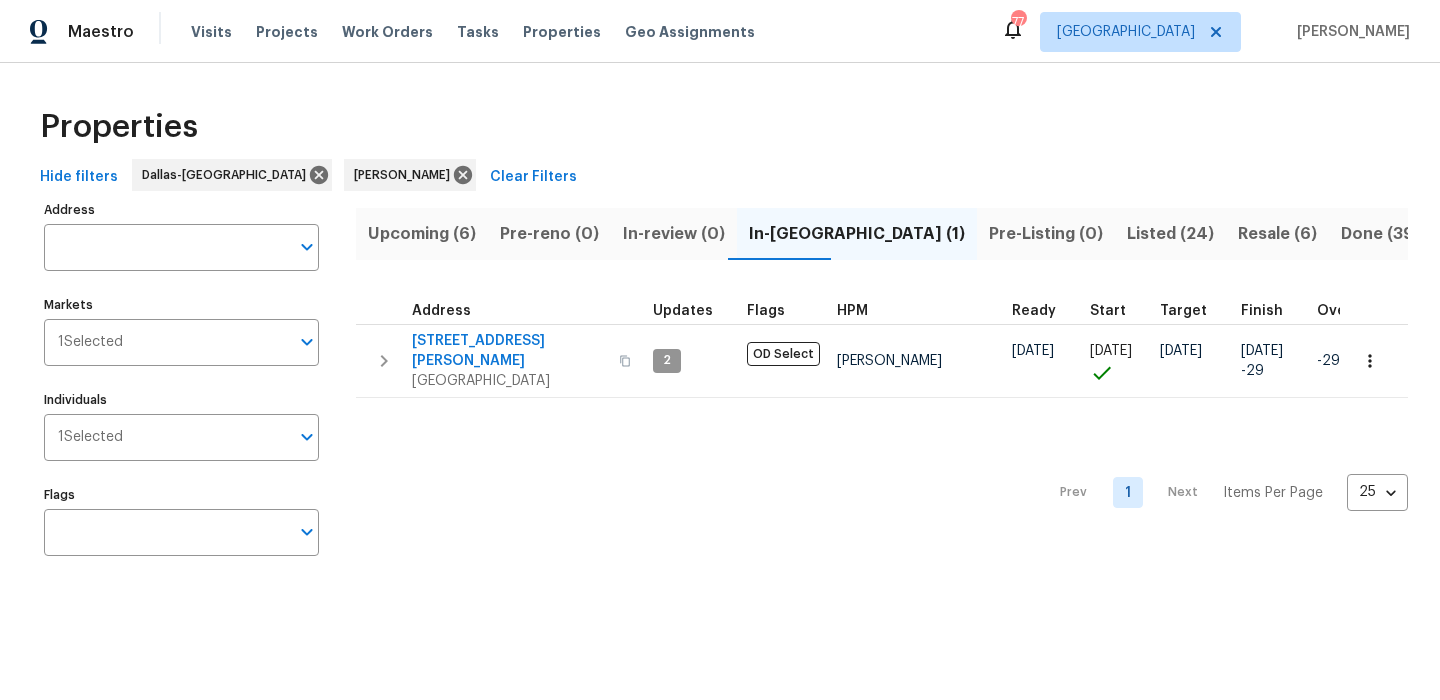 click on "Upcoming (6)" at bounding box center [422, 234] 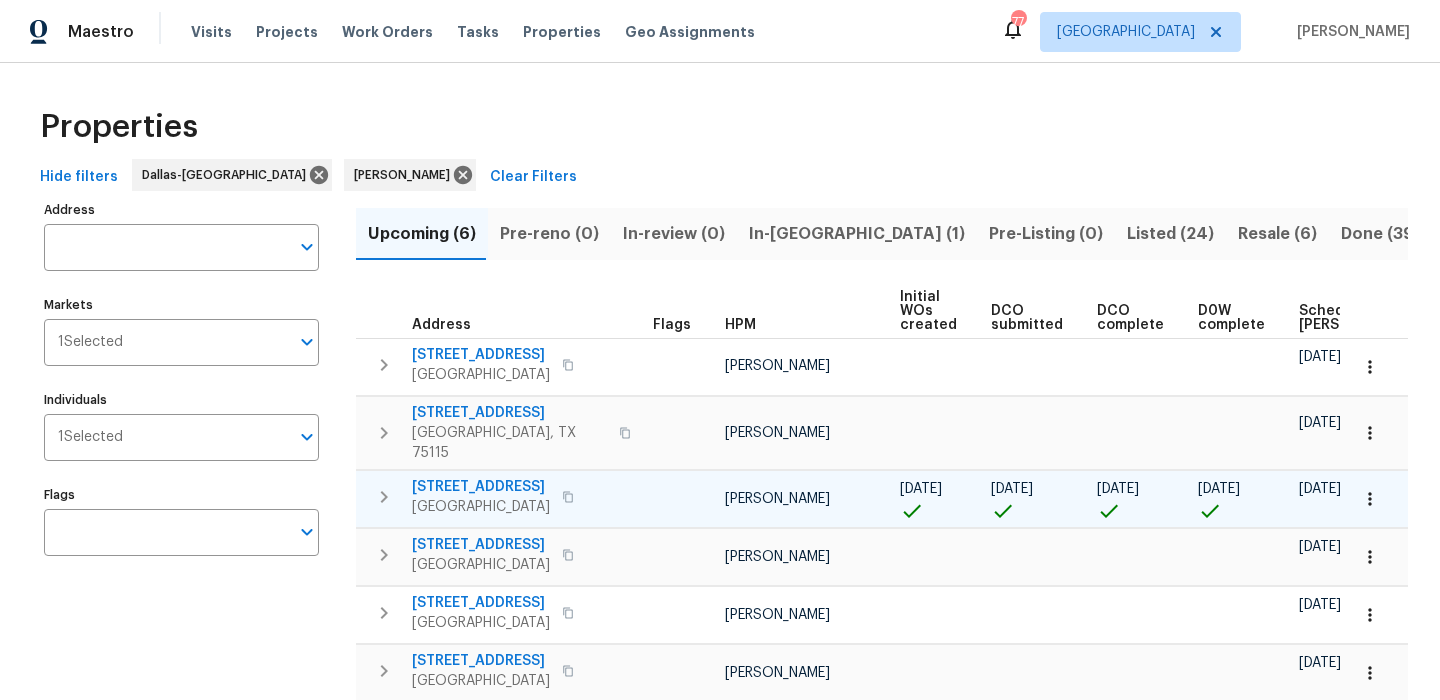 click on "[STREET_ADDRESS]" at bounding box center (481, 487) 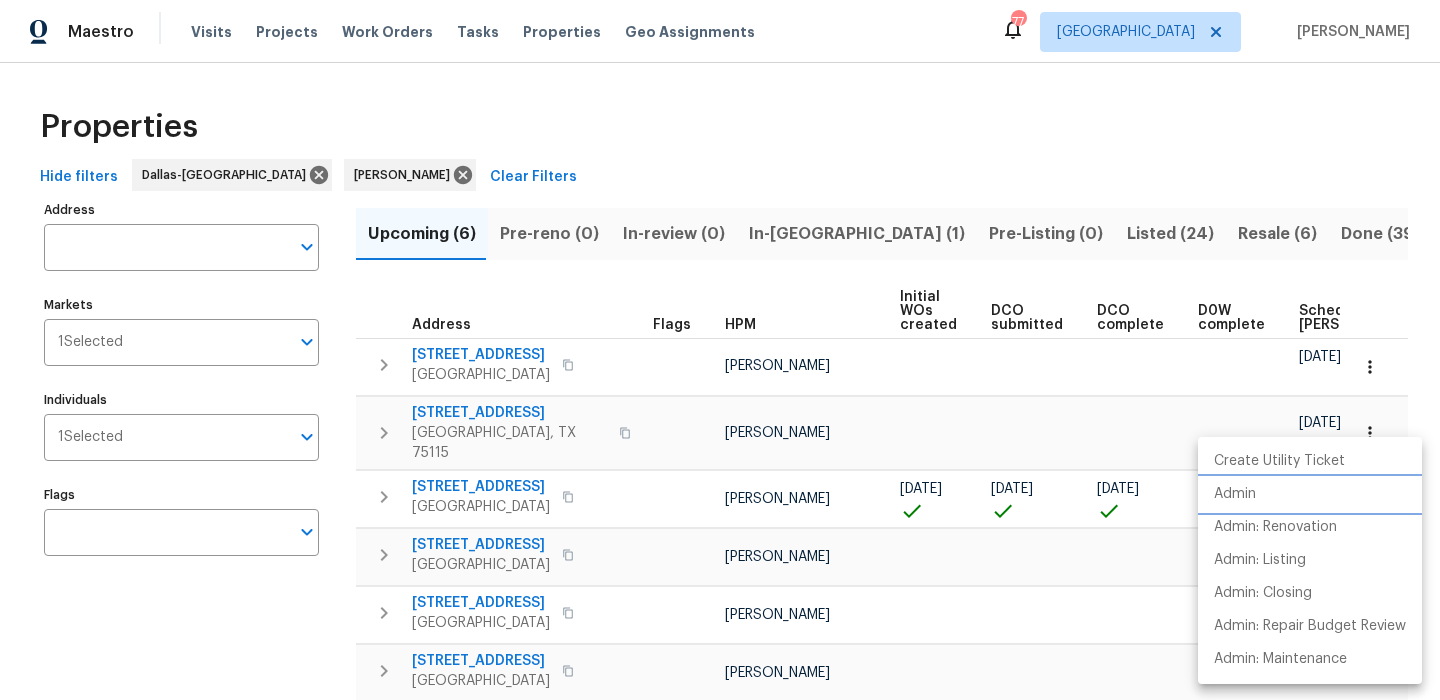 click on "Admin" at bounding box center [1310, 494] 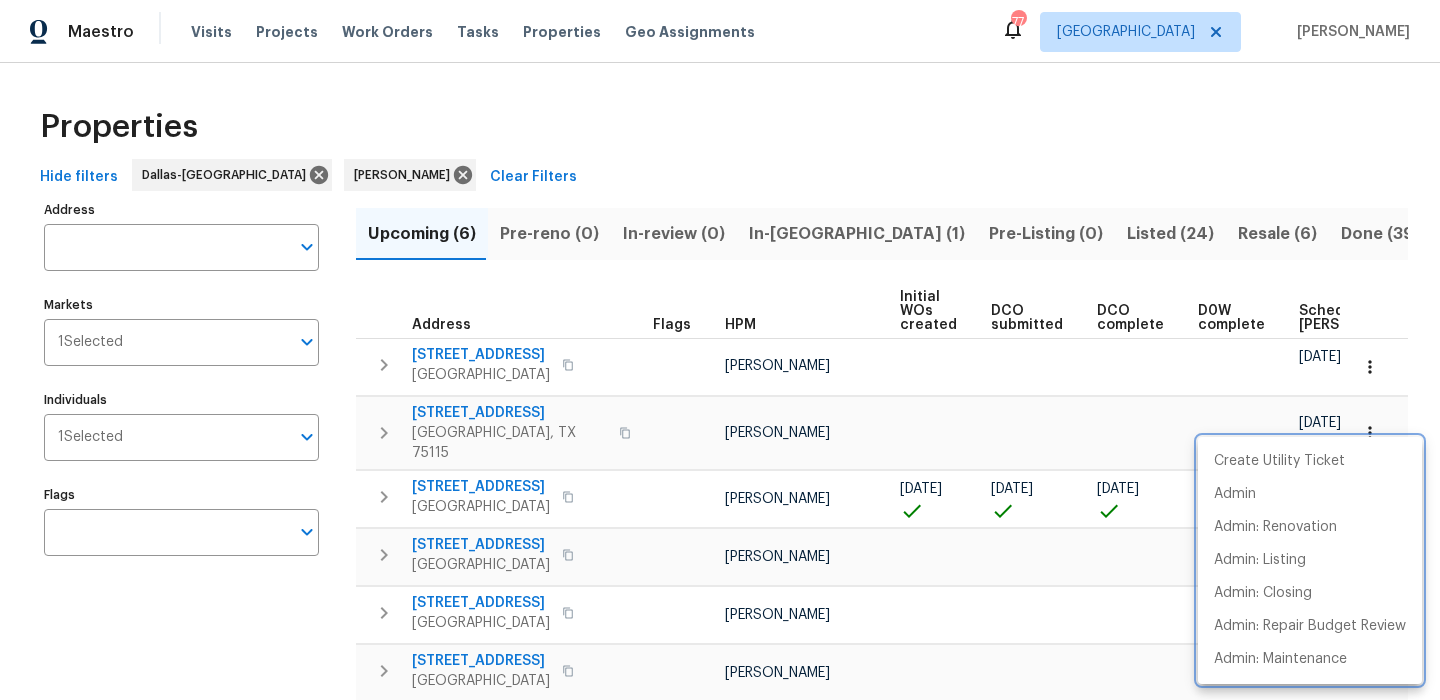 click at bounding box center (720, 350) 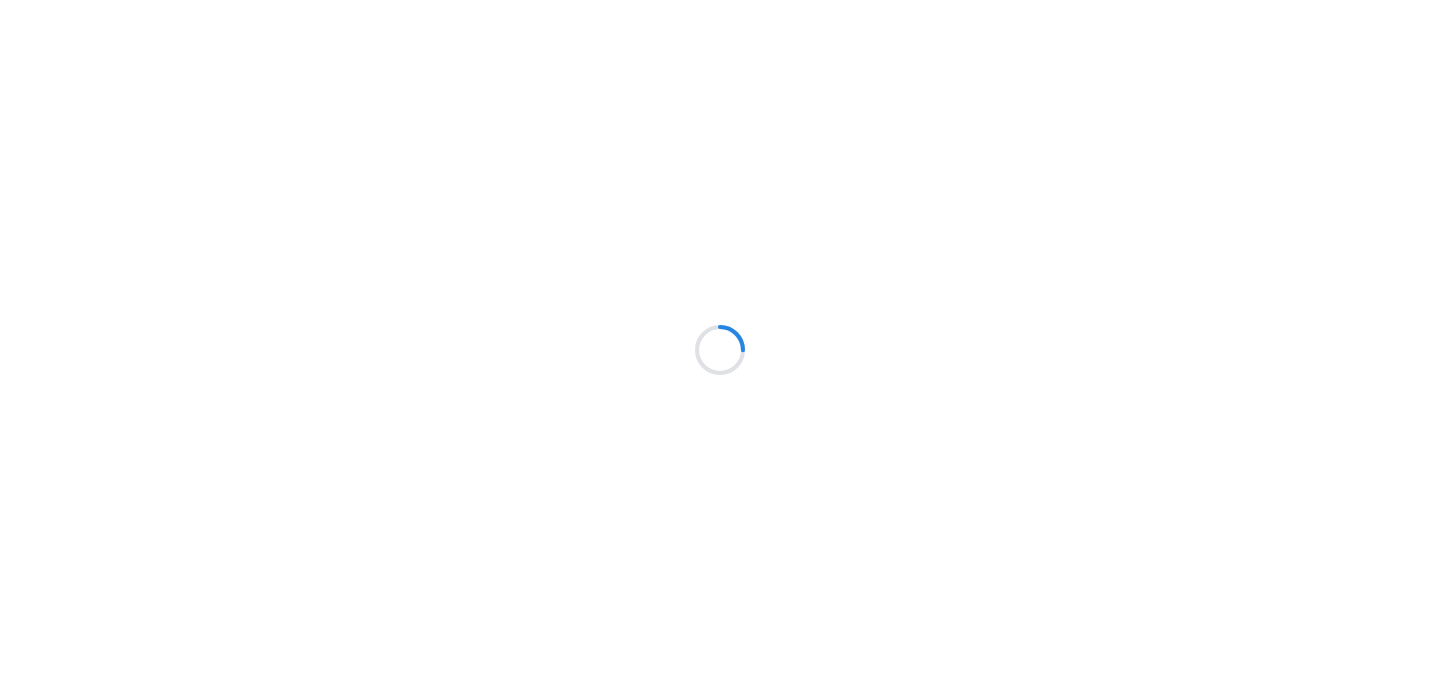 scroll, scrollTop: 0, scrollLeft: 0, axis: both 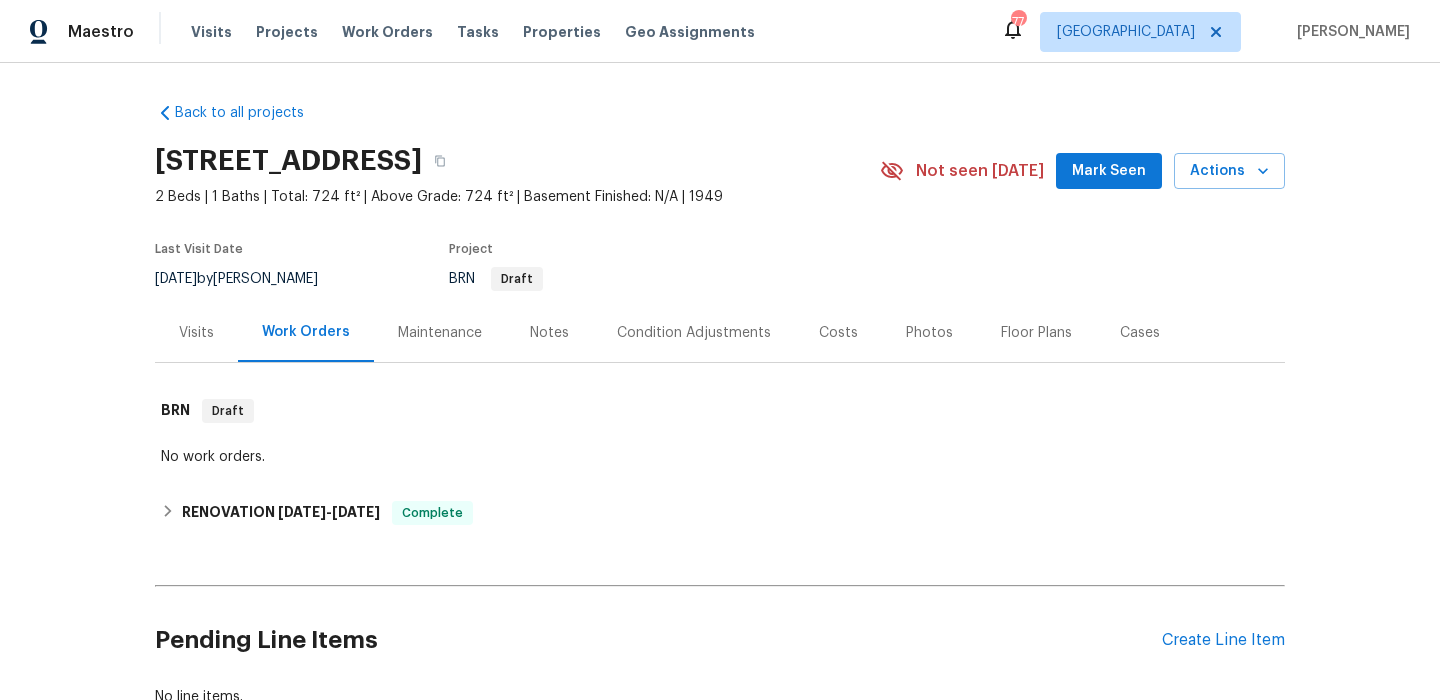 click on "Back to all projects [STREET_ADDRESS] 2 Beds | 1 Baths | Total: 724 ft² | Above Grade: 724 ft² | Basement Finished: N/A | 1949 Not seen [DATE] Mark Seen Actions Last Visit Date [DATE]  by  [PERSON_NAME]   Project BRN   Draft Visits Work Orders Maintenance Notes Condition Adjustments Costs Photos Floor Plans Cases BRN   Draft No work orders. RENOVATION   [DATE]  -  [DATE] Complete HD Foundations LLC FOUNDATION, BRN_AND_LRR $6,567.00 1 Repair [DATE]  -  [DATE] Paid Centralized Purchasing PAINTING, APPLIANCE, CABINETS, OD_SELECT $682.42 2 Repairs [DATE]  -  [DATE] Complete JD Air LLC HVAC, BRN_AND_LRR $275.00 1 Repair [DATE]  -  [DATE] Paid LTS MF Enterprises LLC FOUNDATION, BRN_AND_LRR $450.00 1 Repair [DATE]  -  [DATE] Paid Amstar GENERAL_CONTRACTOR, OD_SELECT $3,709.28 11 Repairs [DATE]  -  [DATE] Complete Pending Line Items Create Line Item No line items." at bounding box center [720, 405] 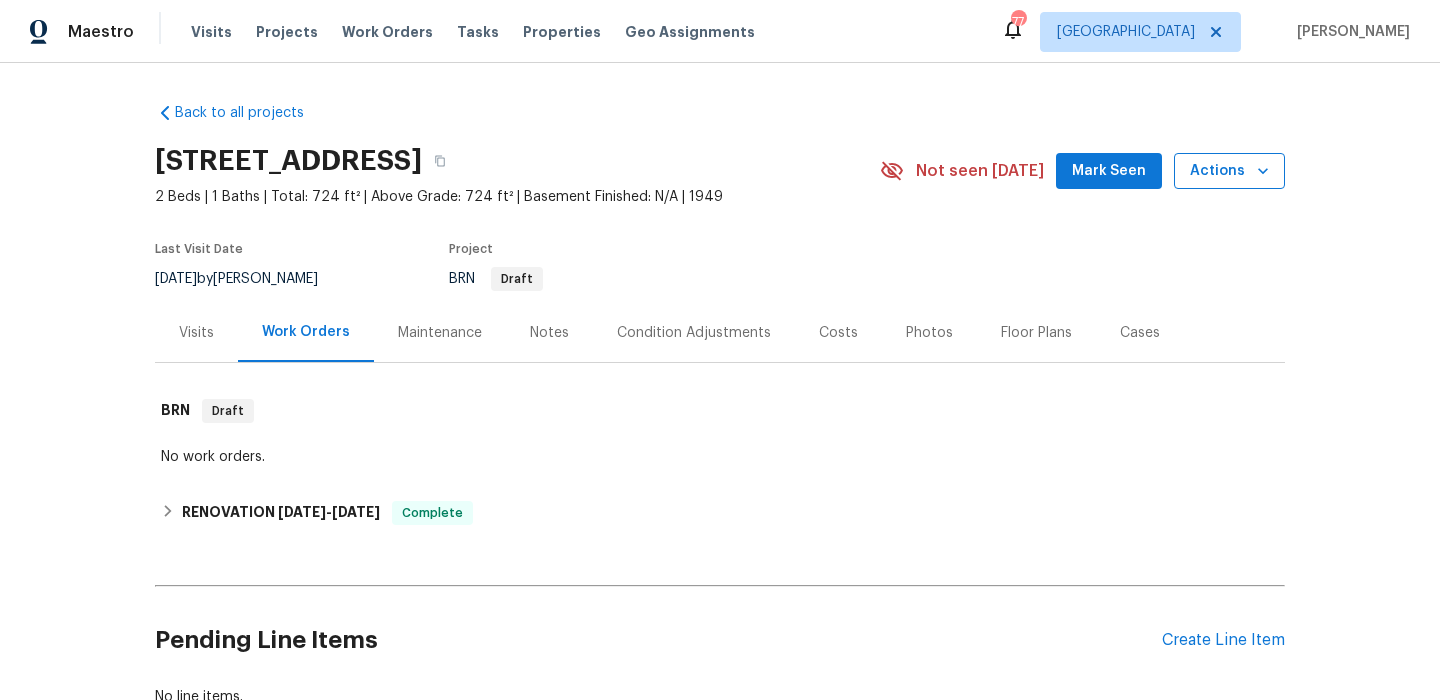 click 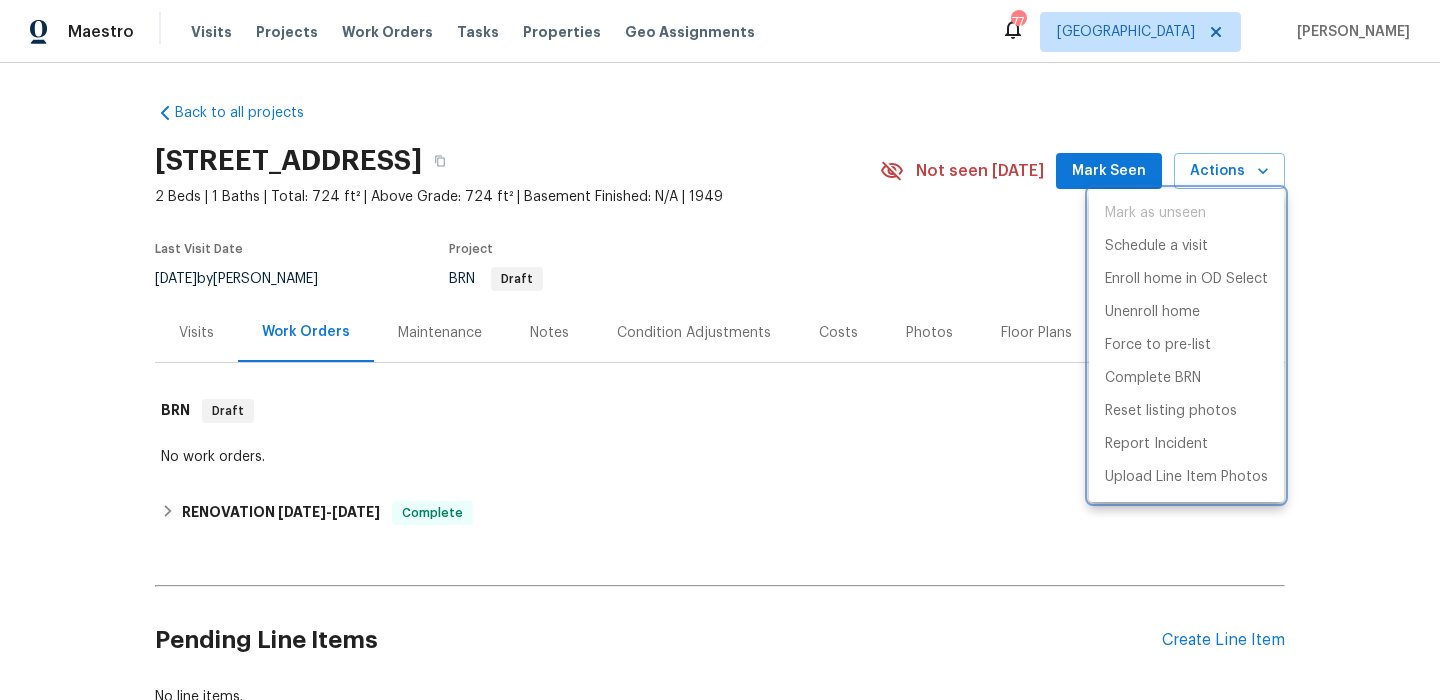 click at bounding box center (720, 350) 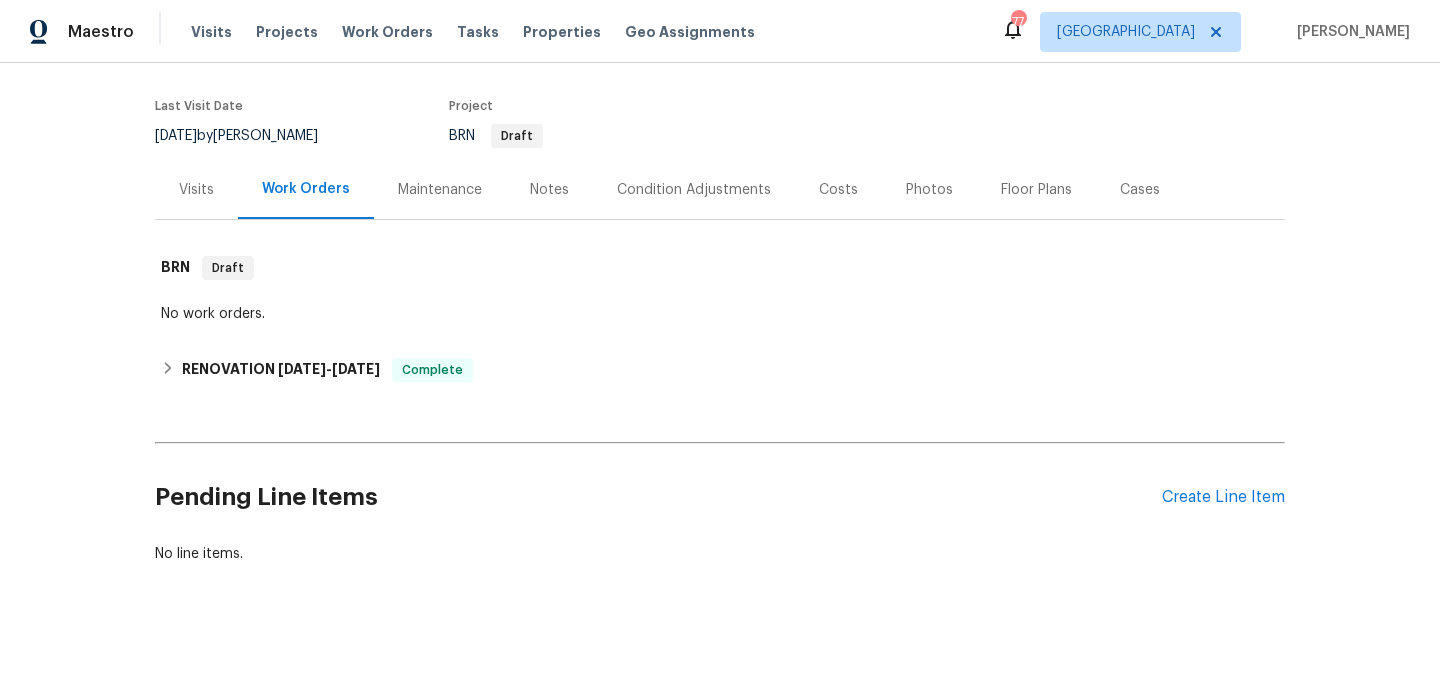 scroll, scrollTop: 0, scrollLeft: 0, axis: both 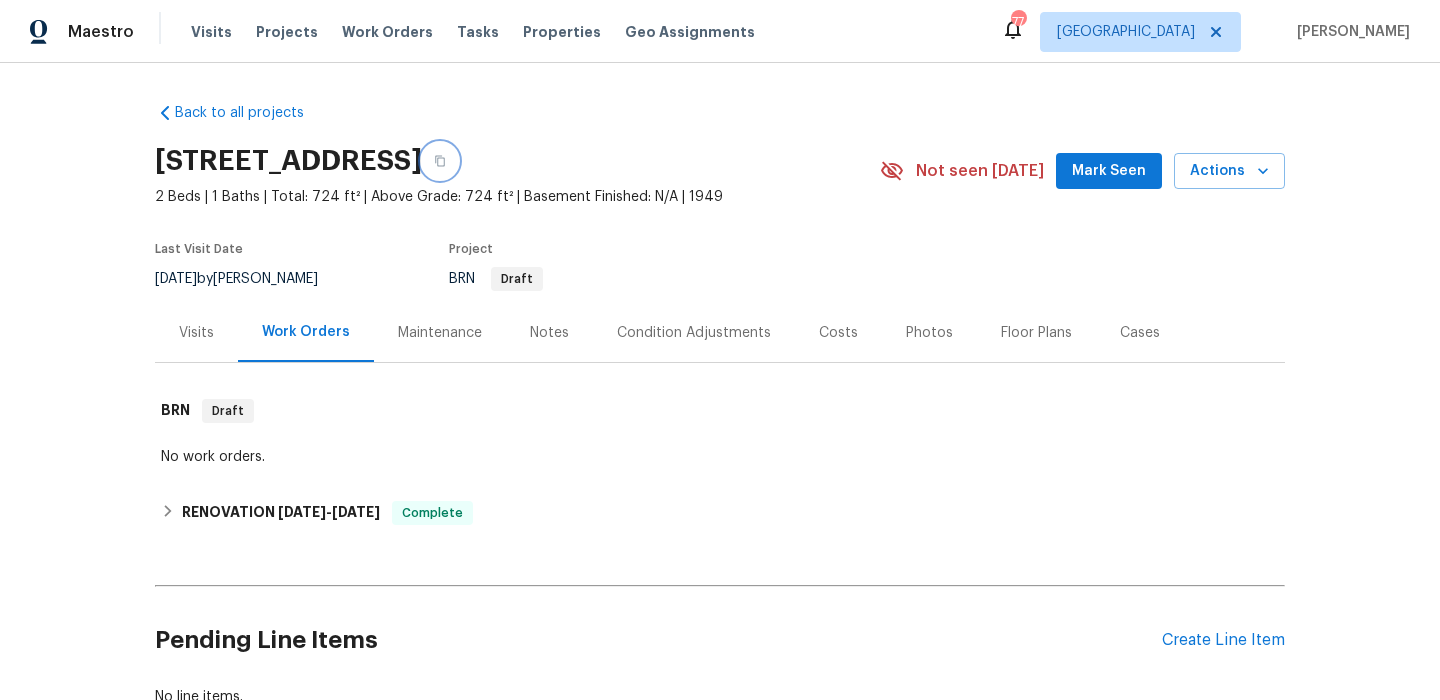 click at bounding box center [440, 161] 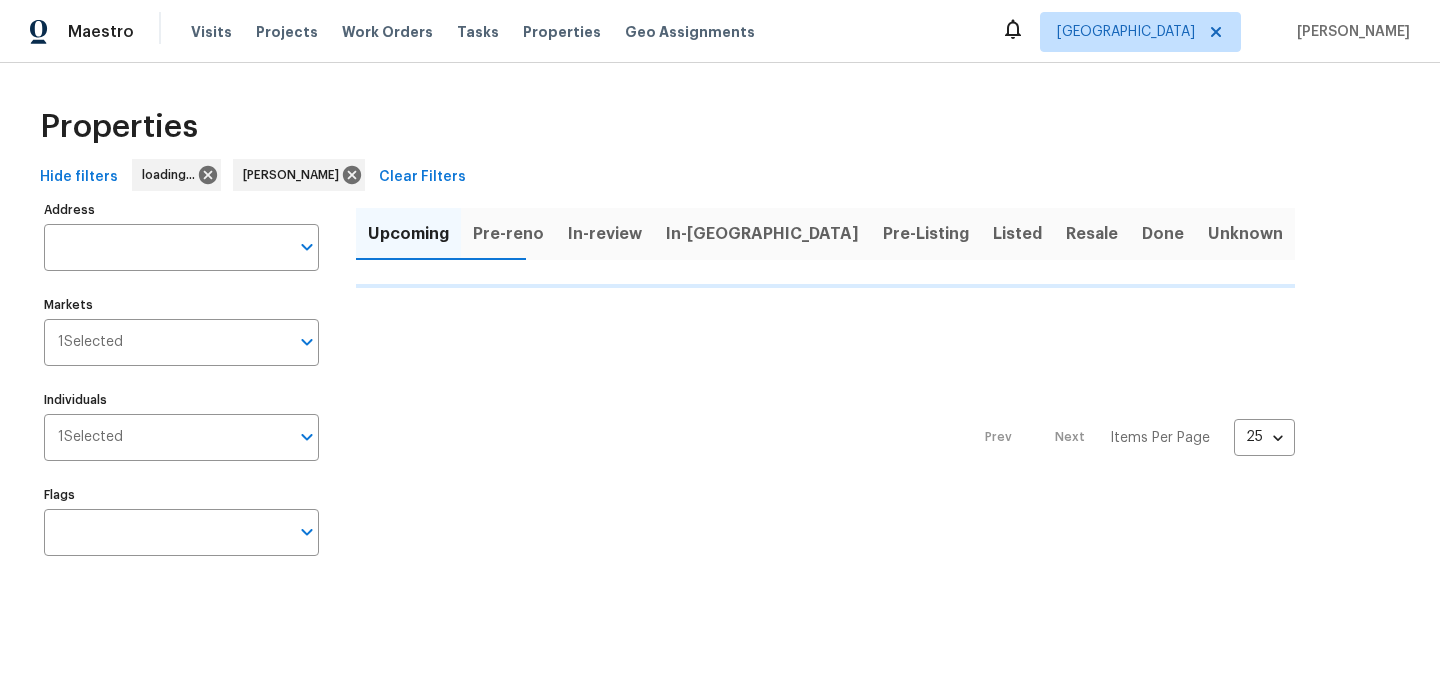 scroll, scrollTop: 0, scrollLeft: 0, axis: both 